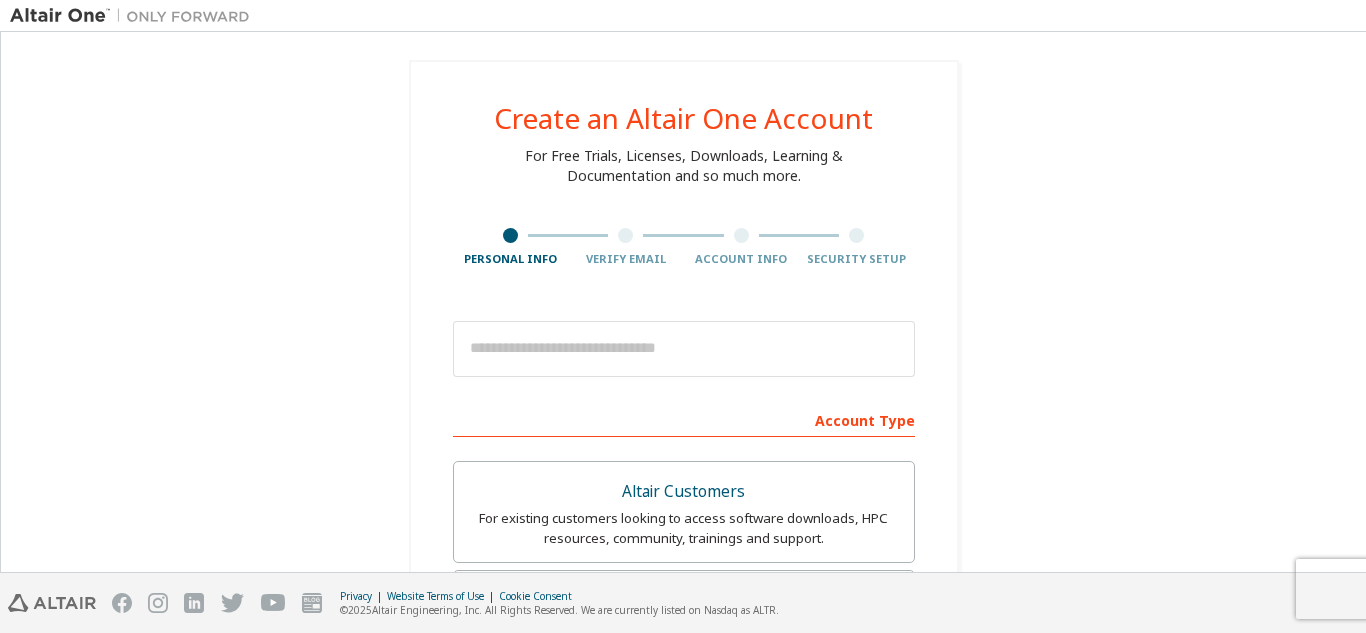 scroll, scrollTop: 0, scrollLeft: 0, axis: both 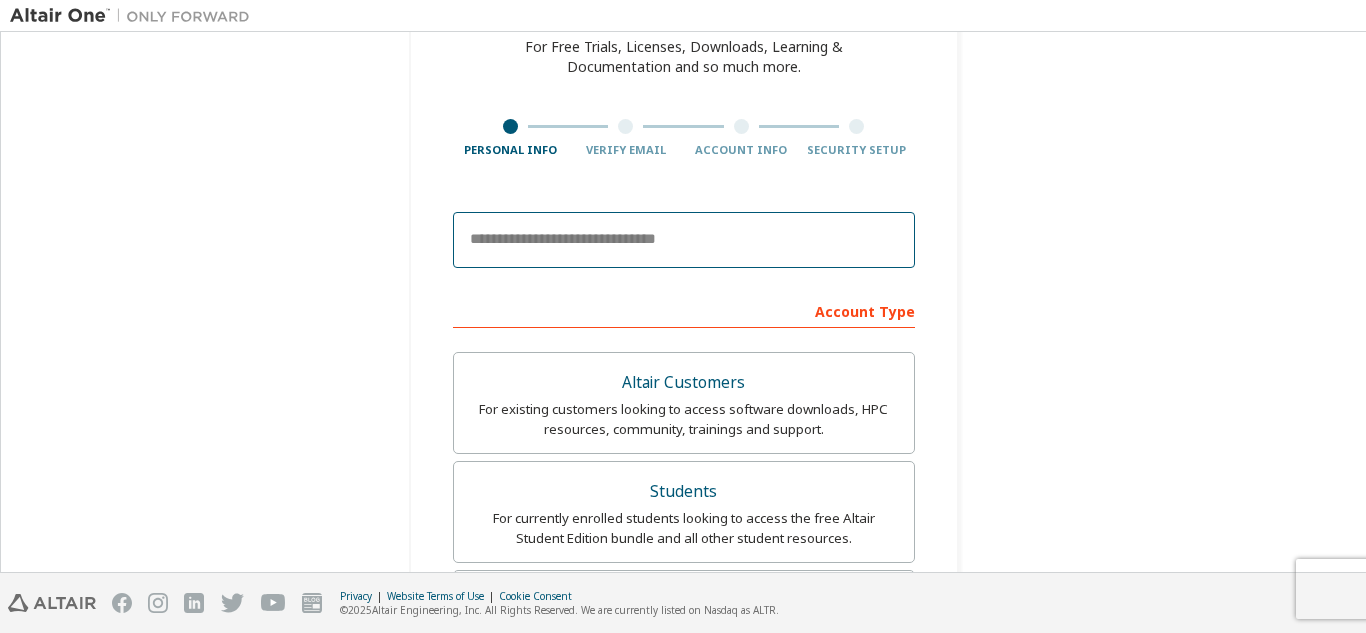 click at bounding box center (684, 240) 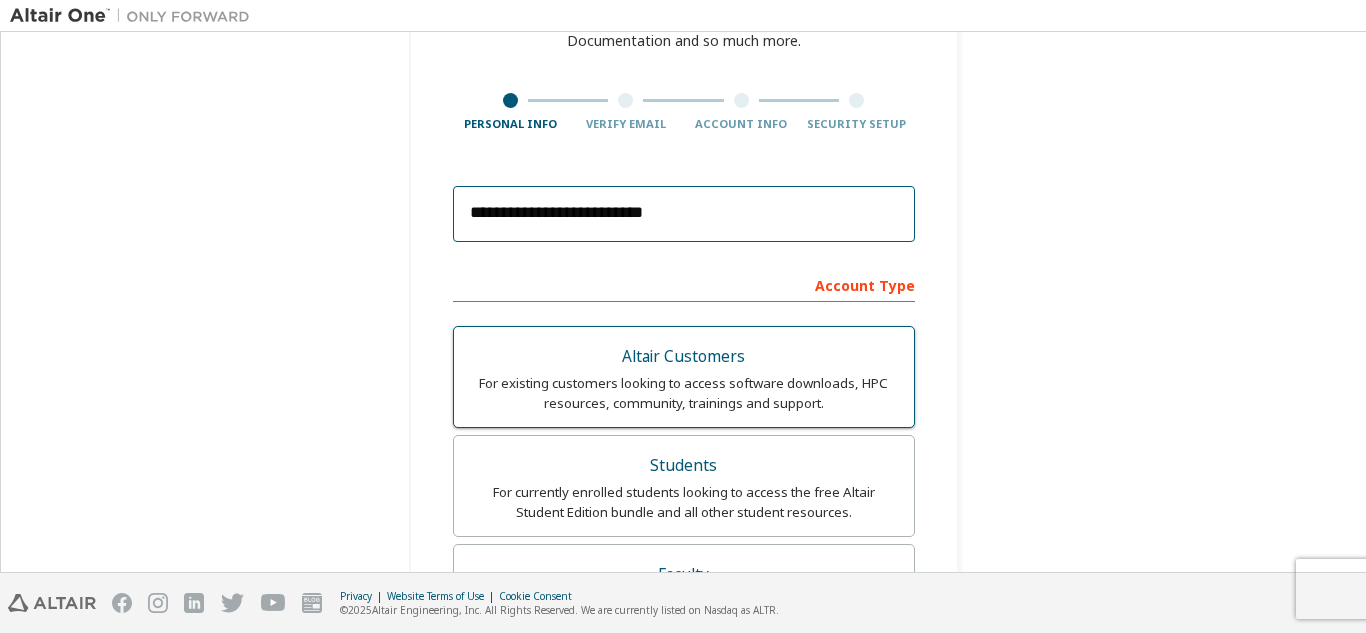 scroll, scrollTop: 136, scrollLeft: 0, axis: vertical 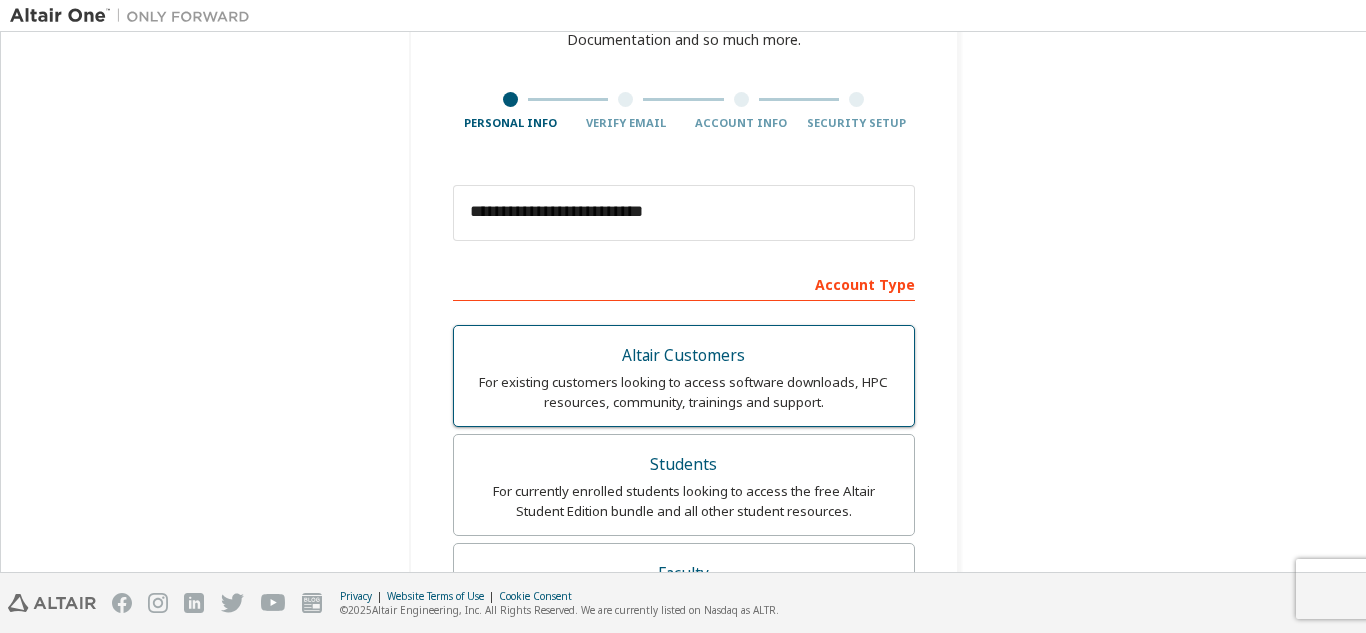 click on "For existing customers looking to access software downloads, HPC resources, community, trainings and support." at bounding box center [684, 392] 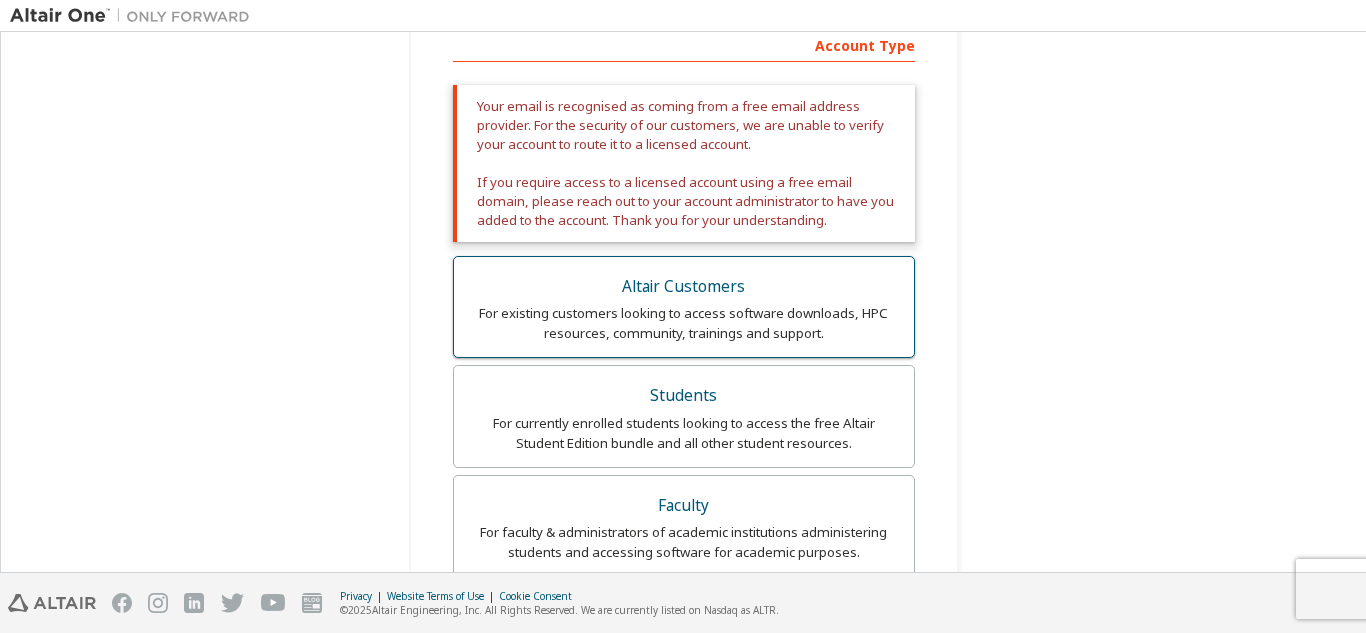 scroll, scrollTop: 376, scrollLeft: 0, axis: vertical 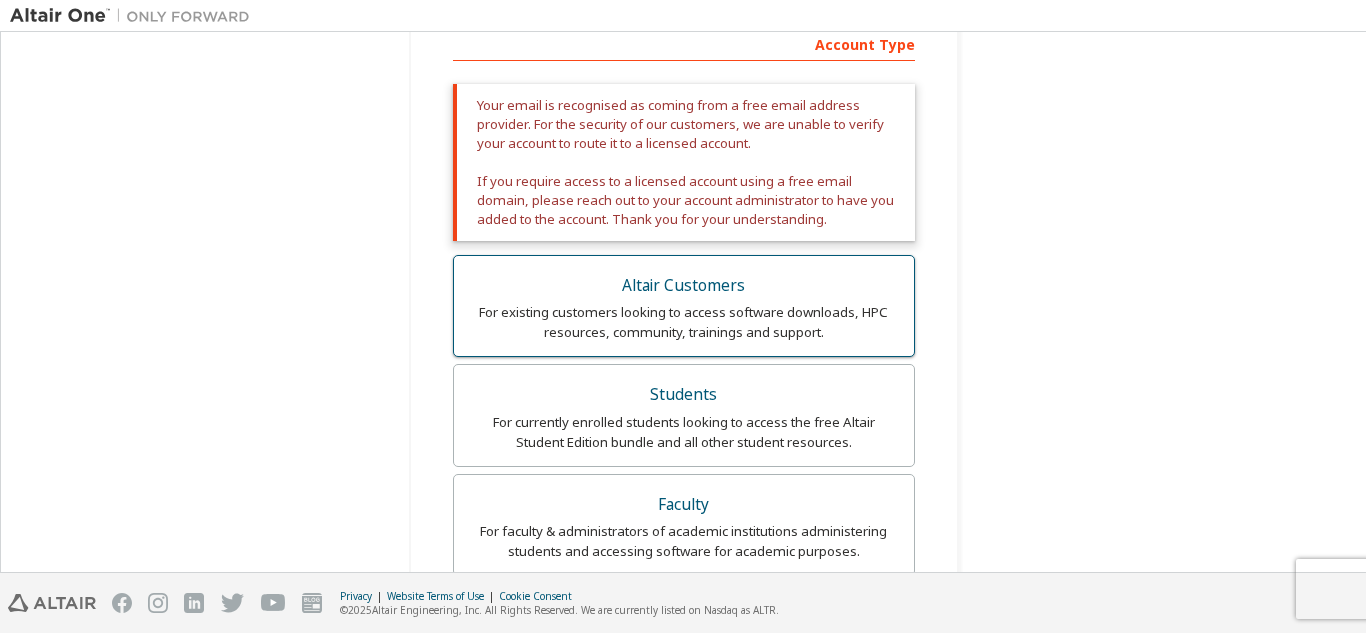 click on "For existing customers looking to access software downloads, HPC resources, community, trainings and support." at bounding box center [684, 322] 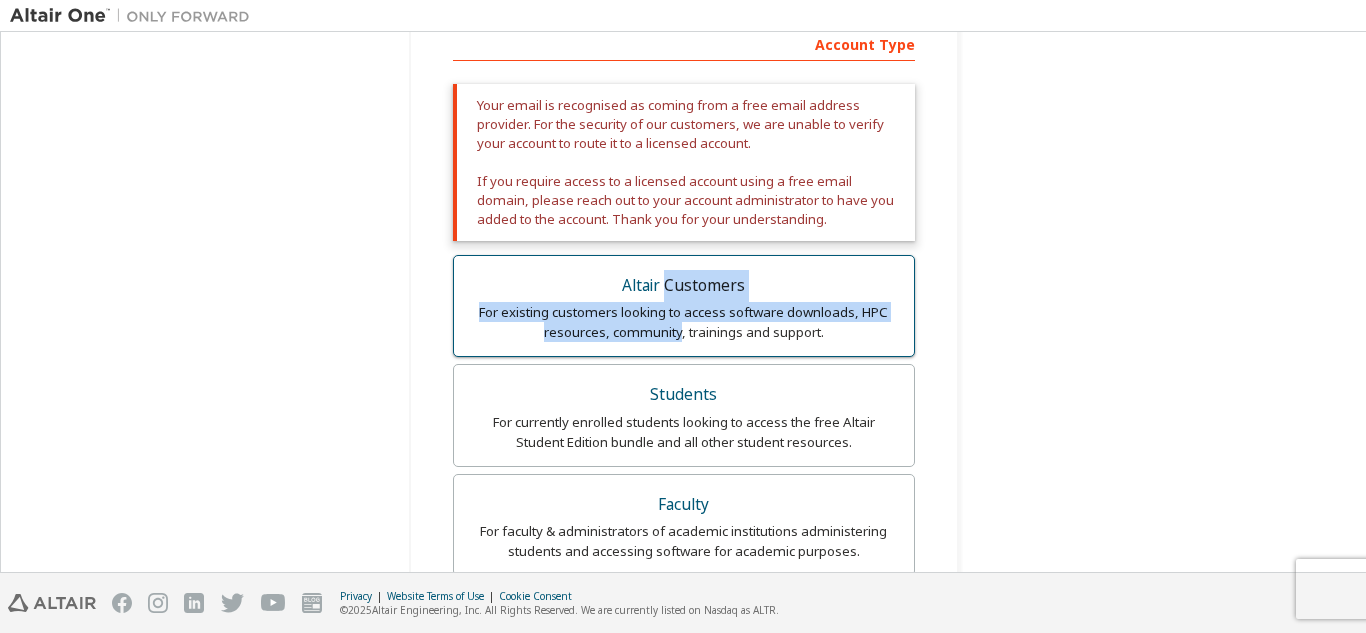 drag, startPoint x: 663, startPoint y: 340, endPoint x: 679, endPoint y: 283, distance: 59.20304 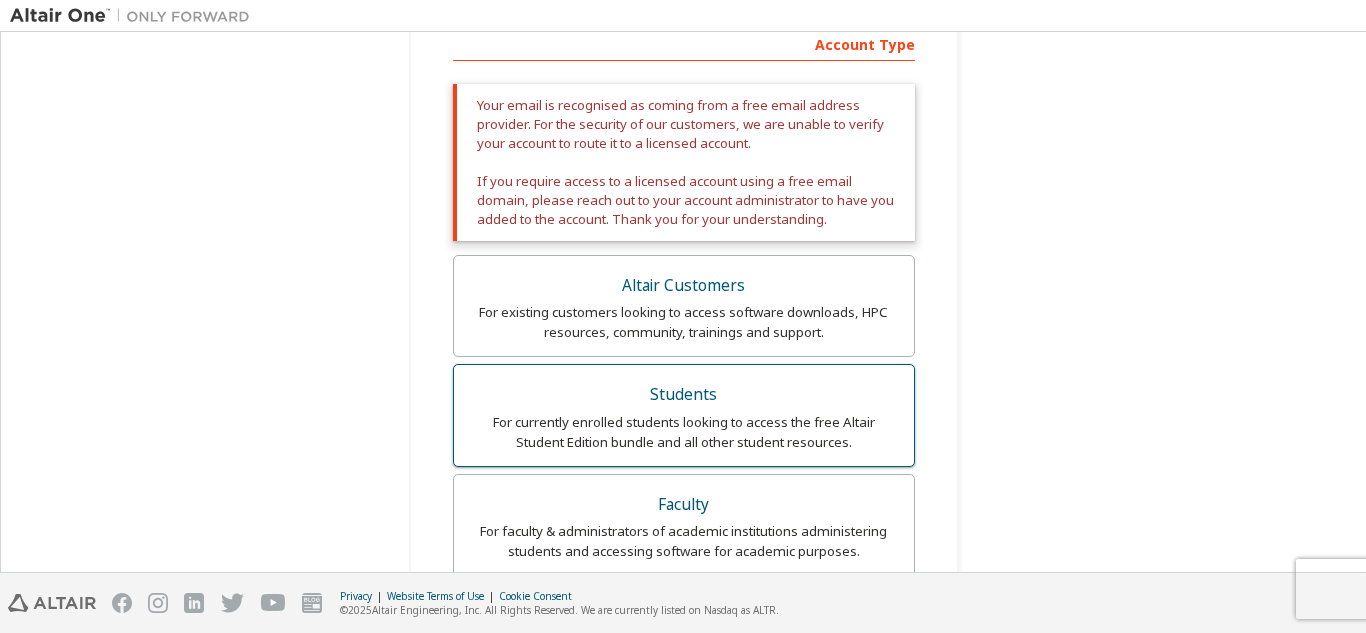 click on "Students" at bounding box center (684, 395) 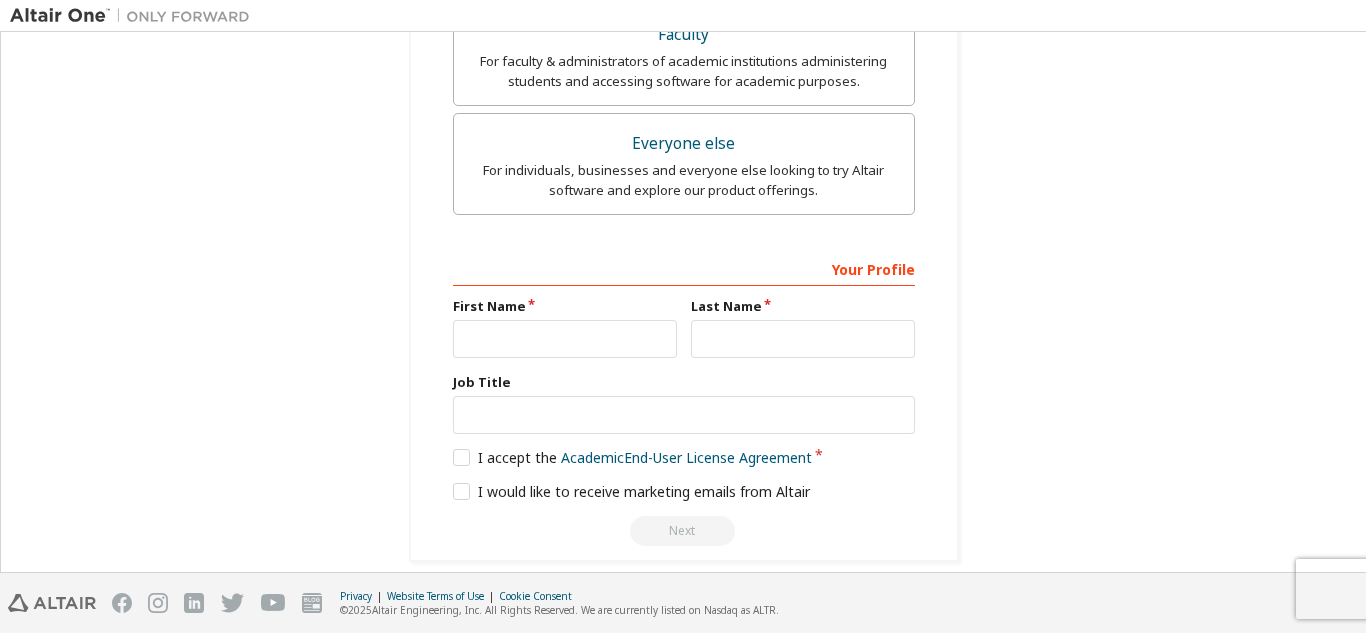 scroll, scrollTop: 770, scrollLeft: 0, axis: vertical 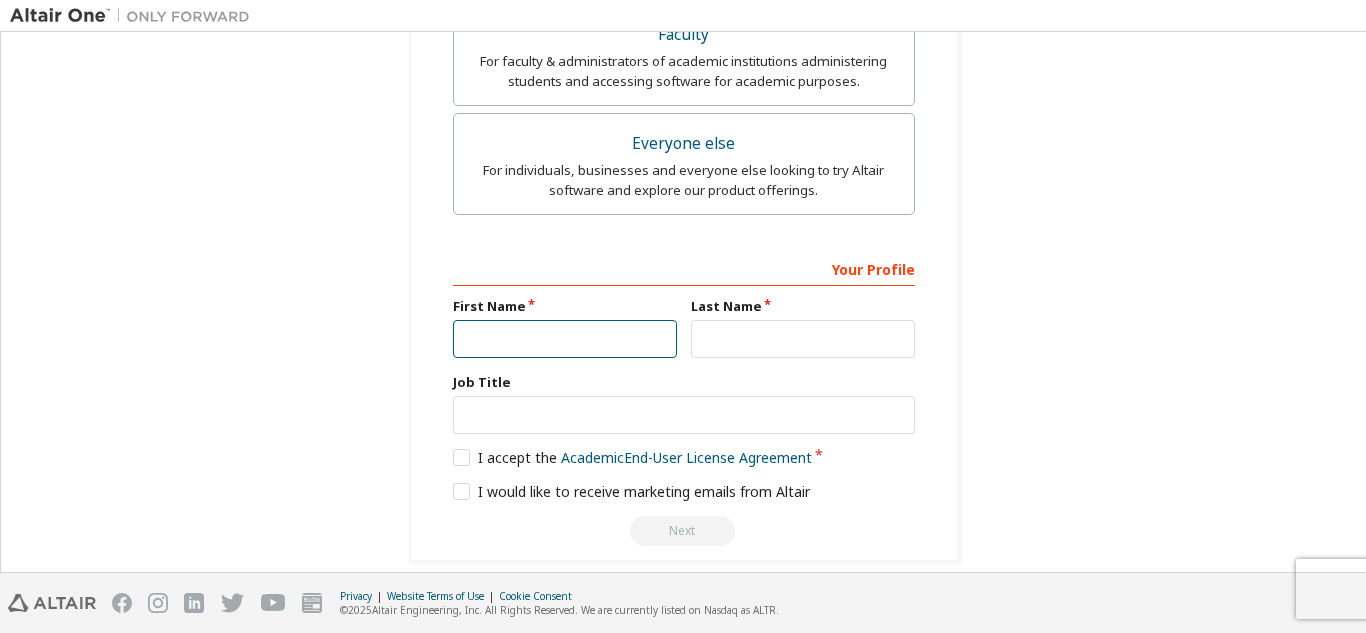 click at bounding box center (565, 339) 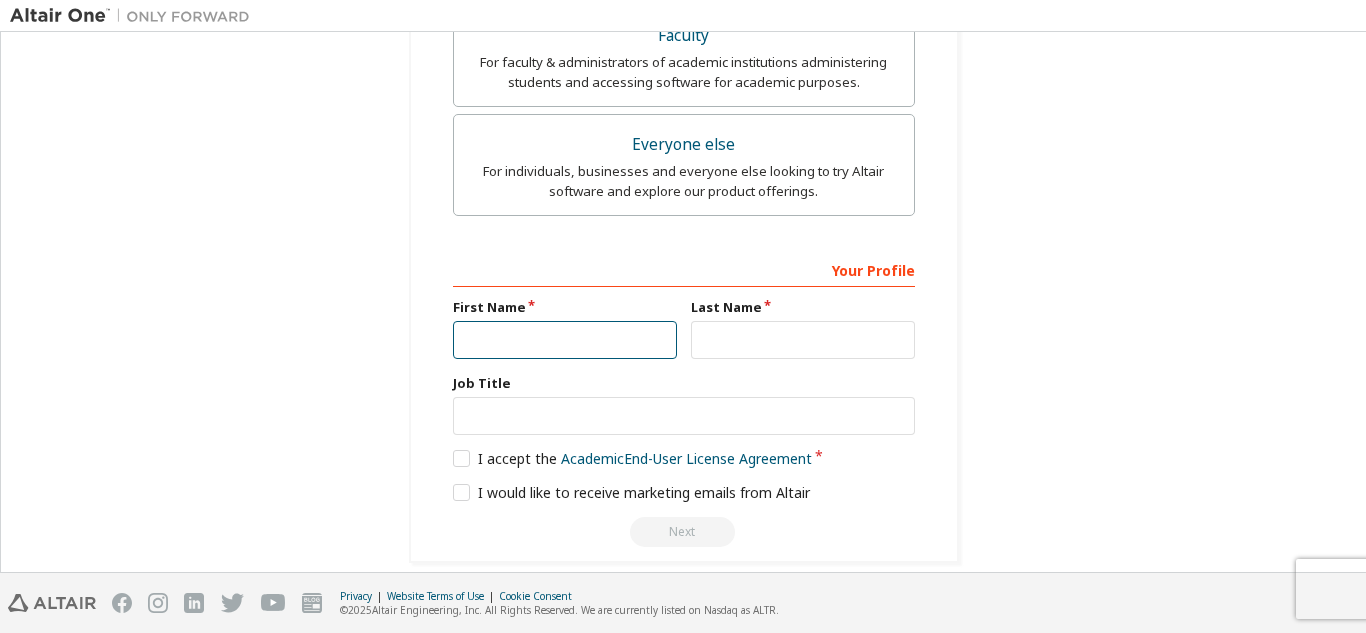 type on "*****" 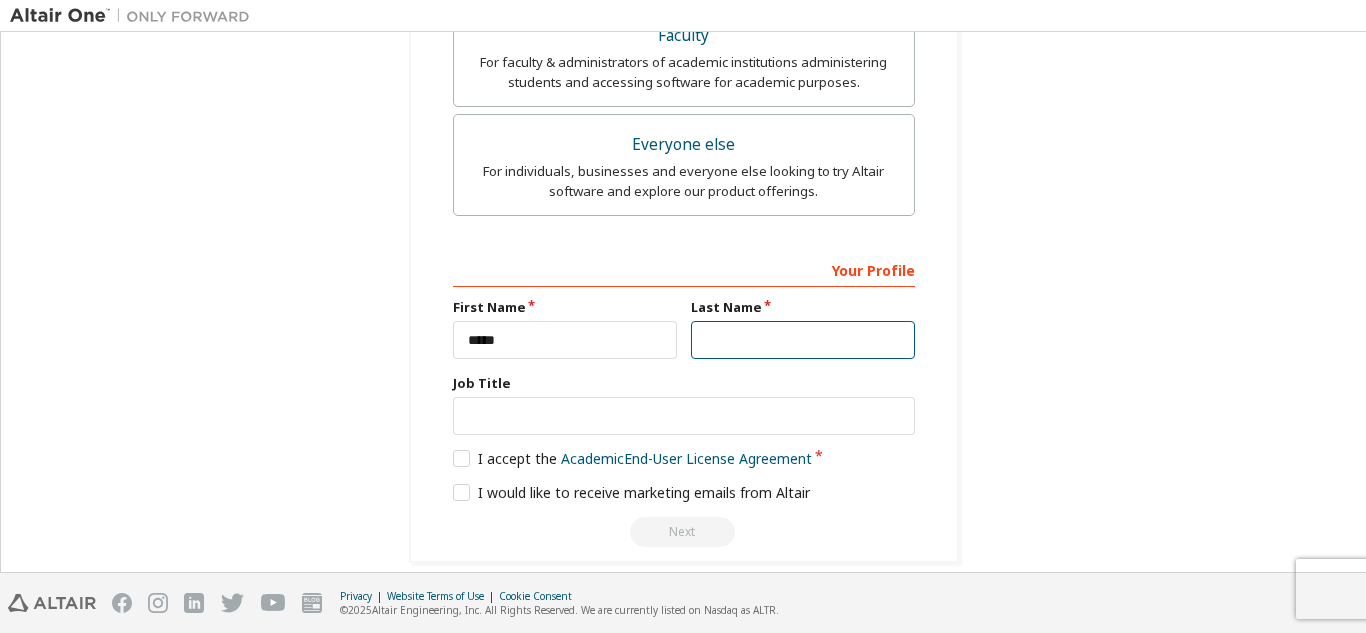 type on "*******" 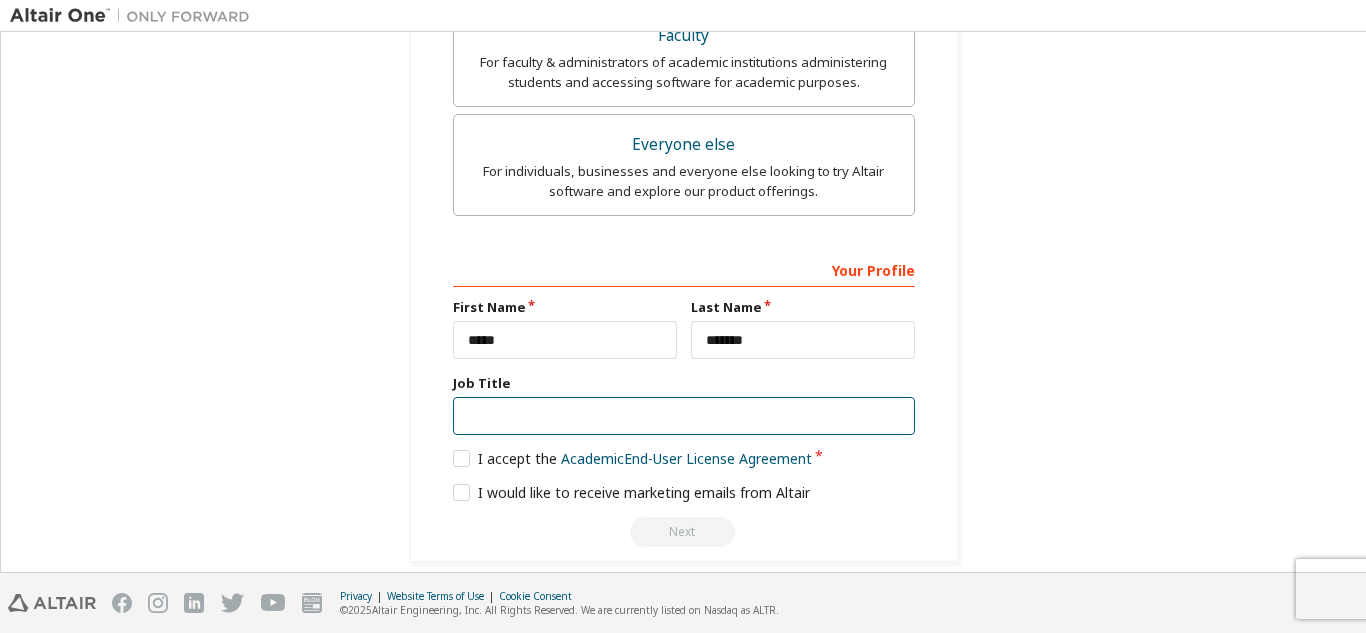 click at bounding box center (684, 416) 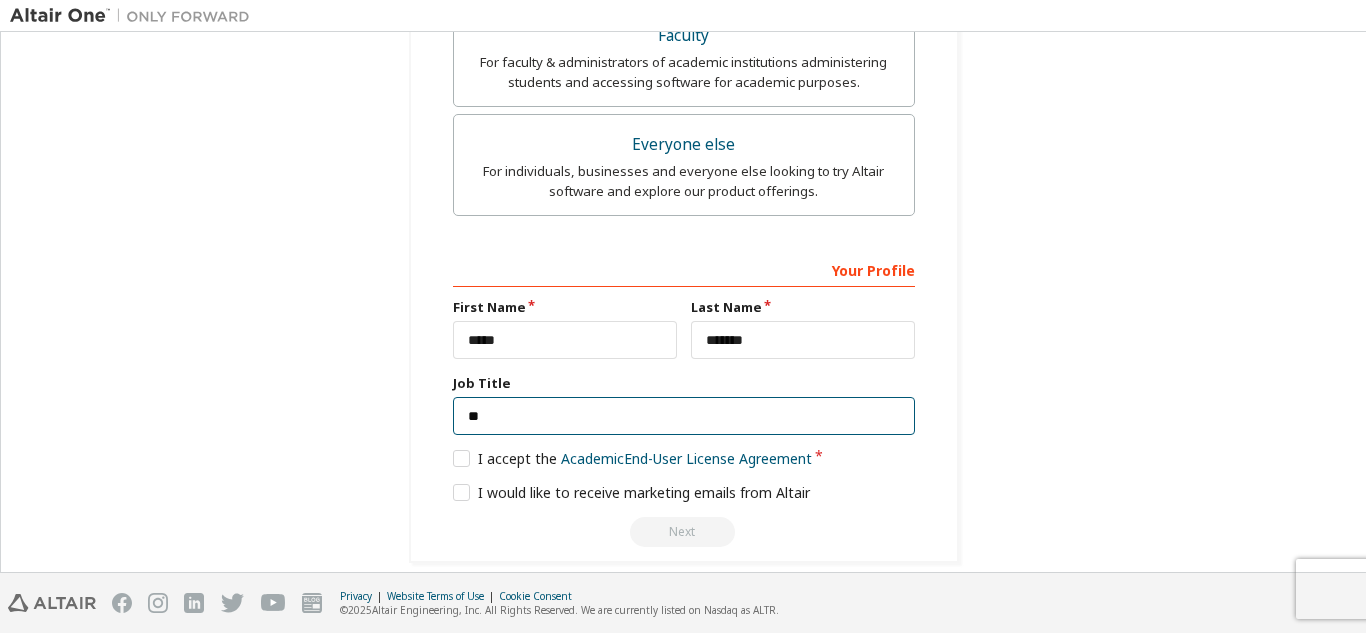type on "*" 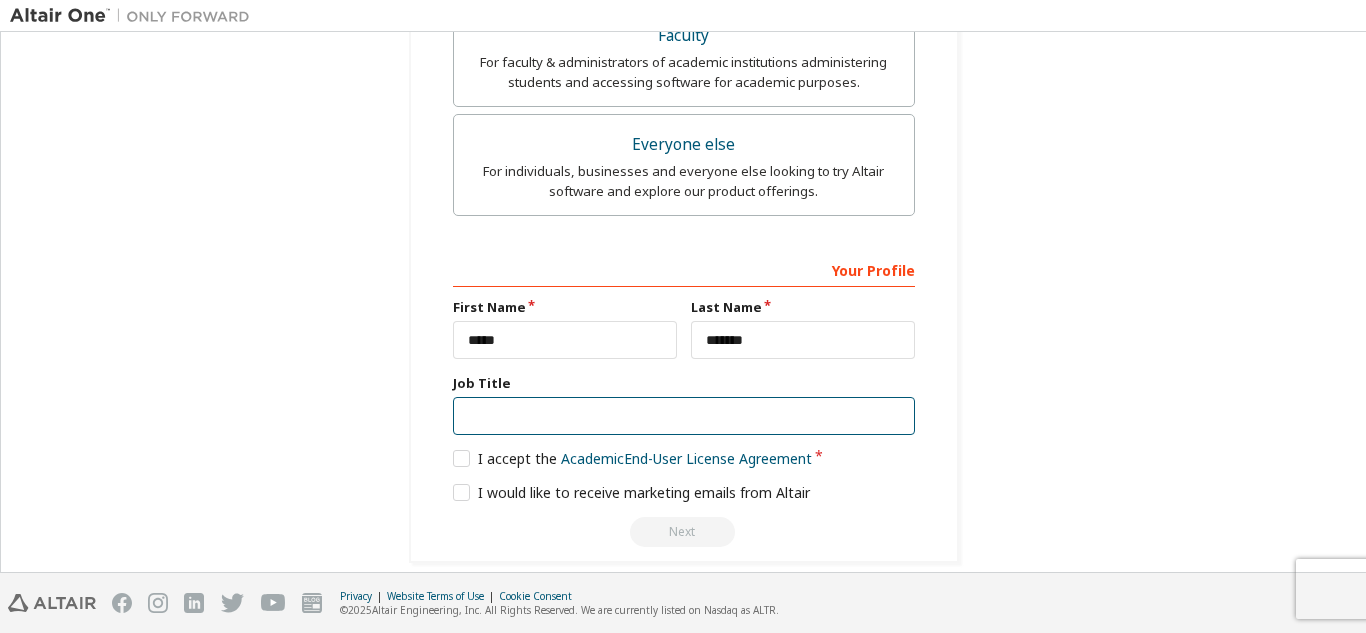 click at bounding box center (684, 416) 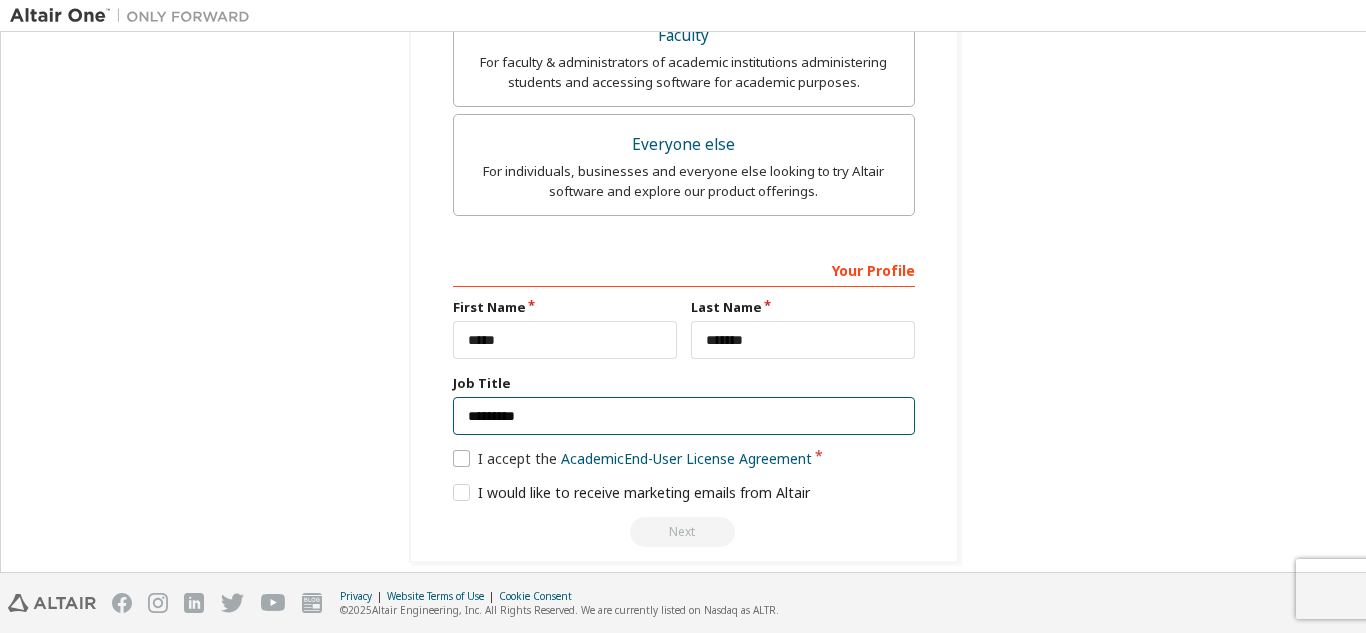 type on "*********" 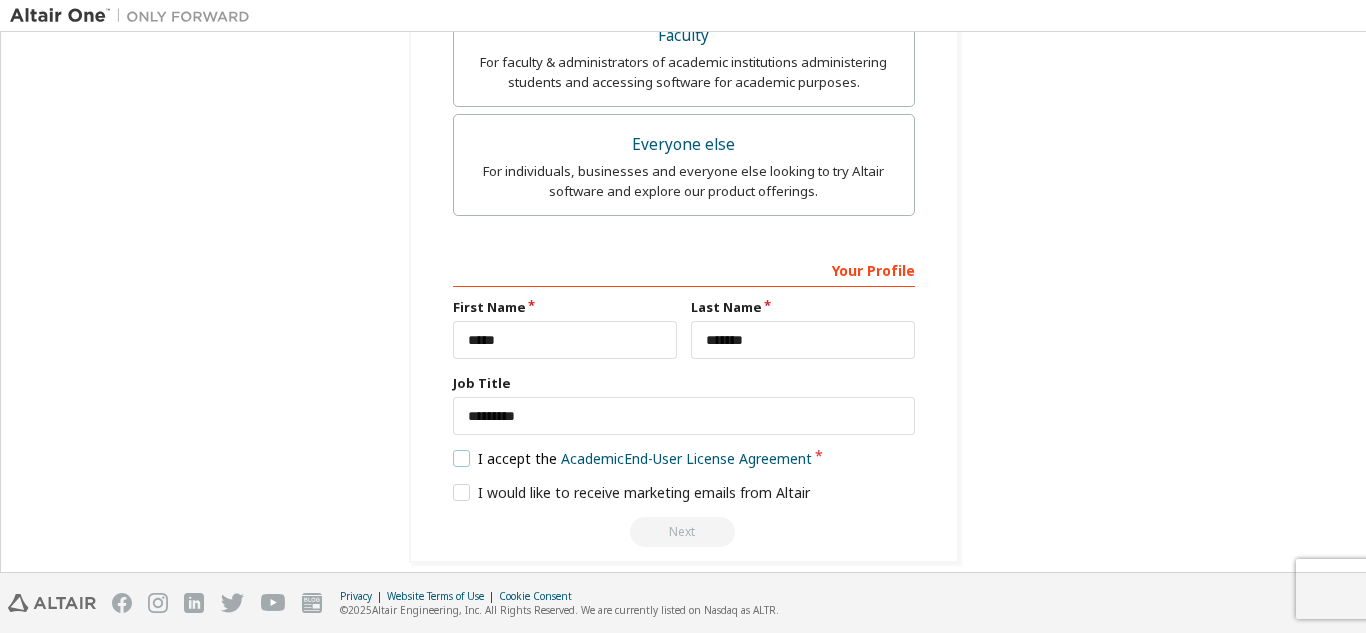 click on "I accept the   Academic   End-User License Agreement" at bounding box center (633, 458) 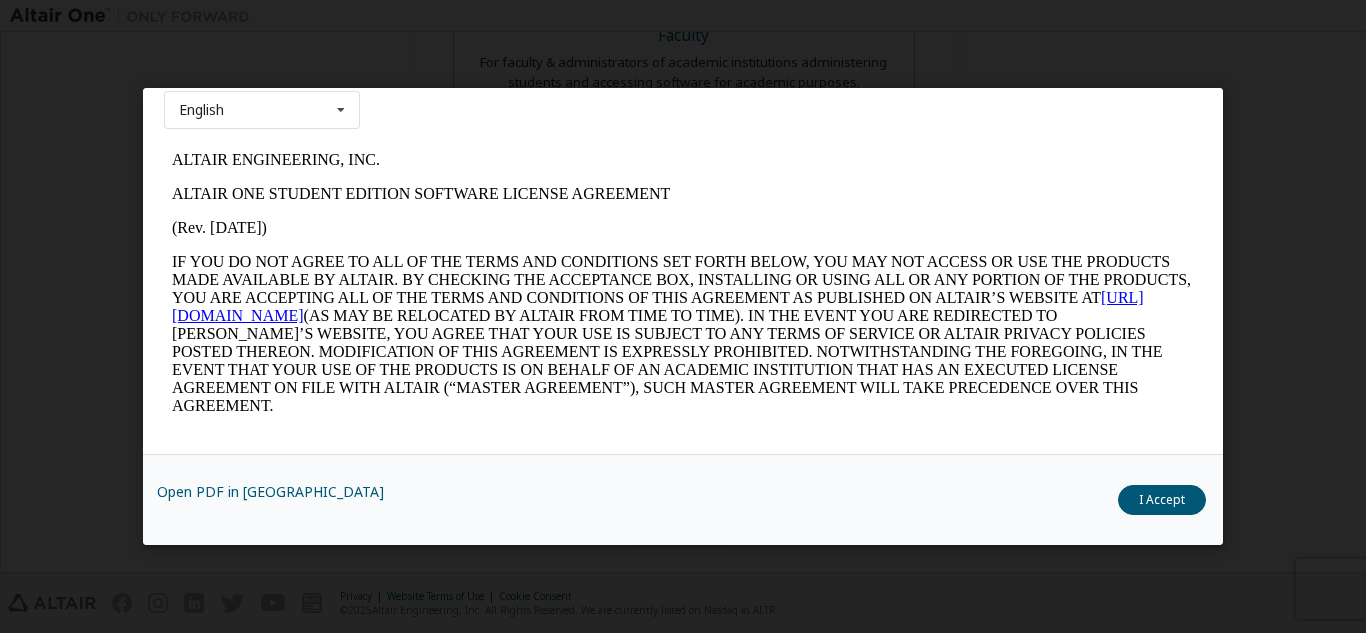 scroll, scrollTop: 0, scrollLeft: 0, axis: both 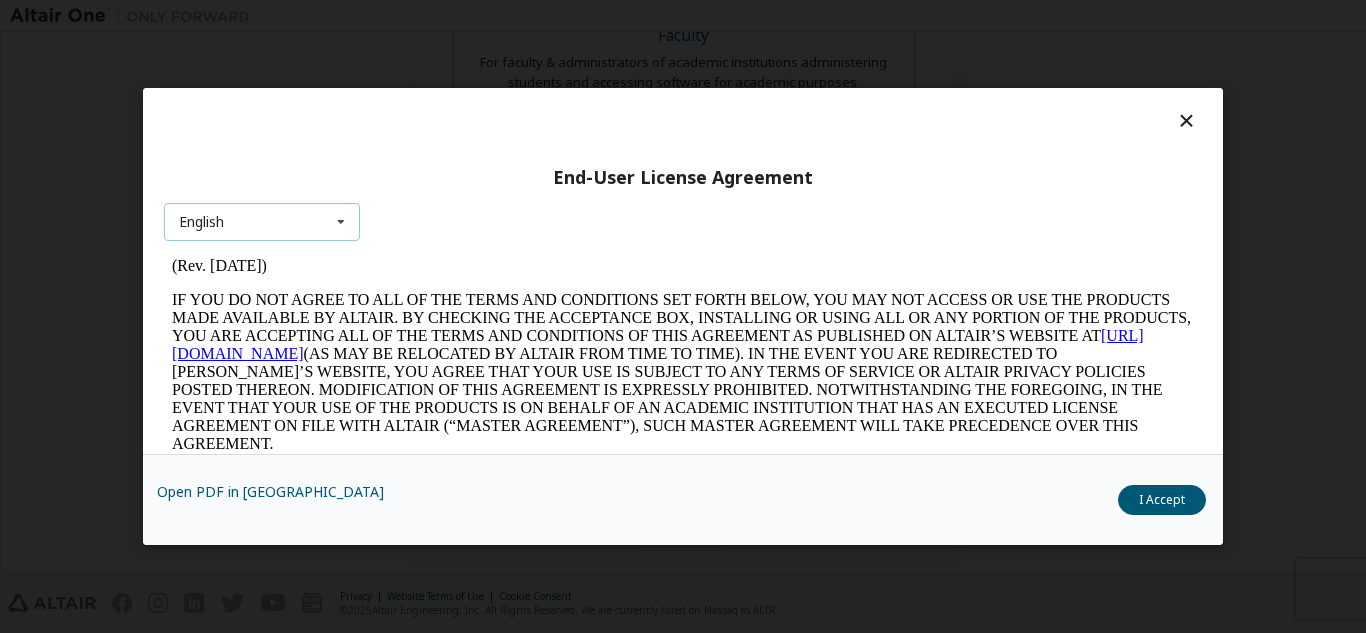 click at bounding box center (341, 222) 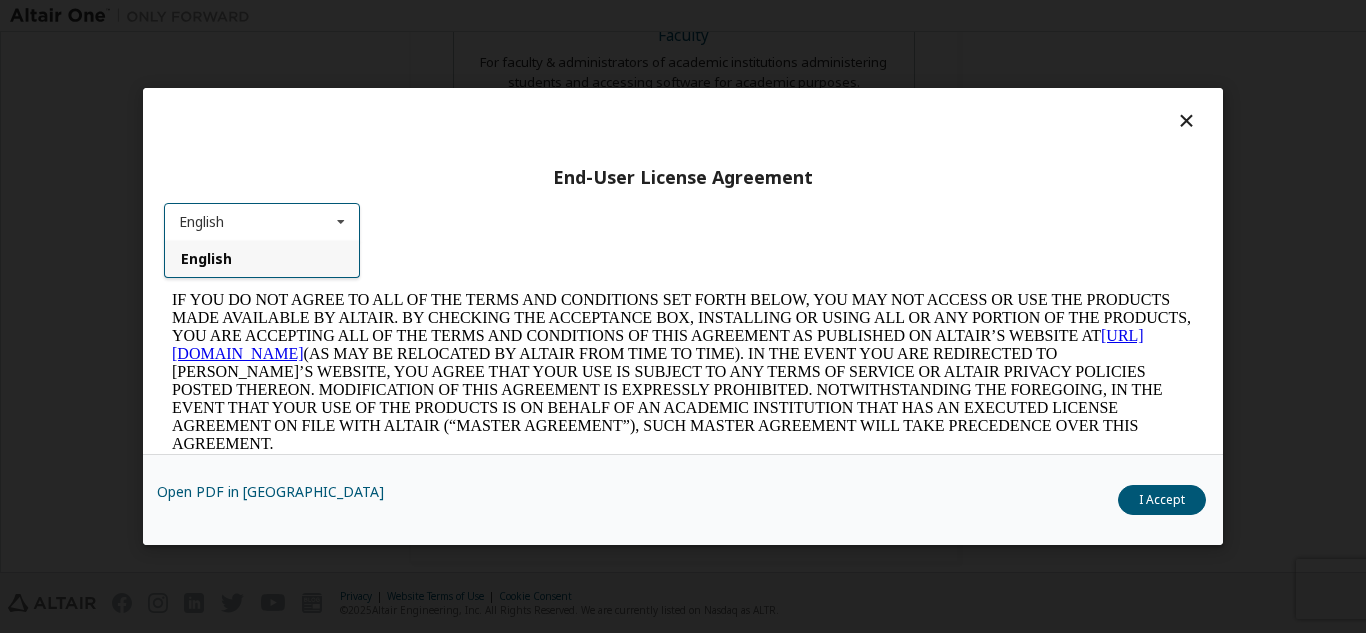 click on "English" at bounding box center [262, 258] 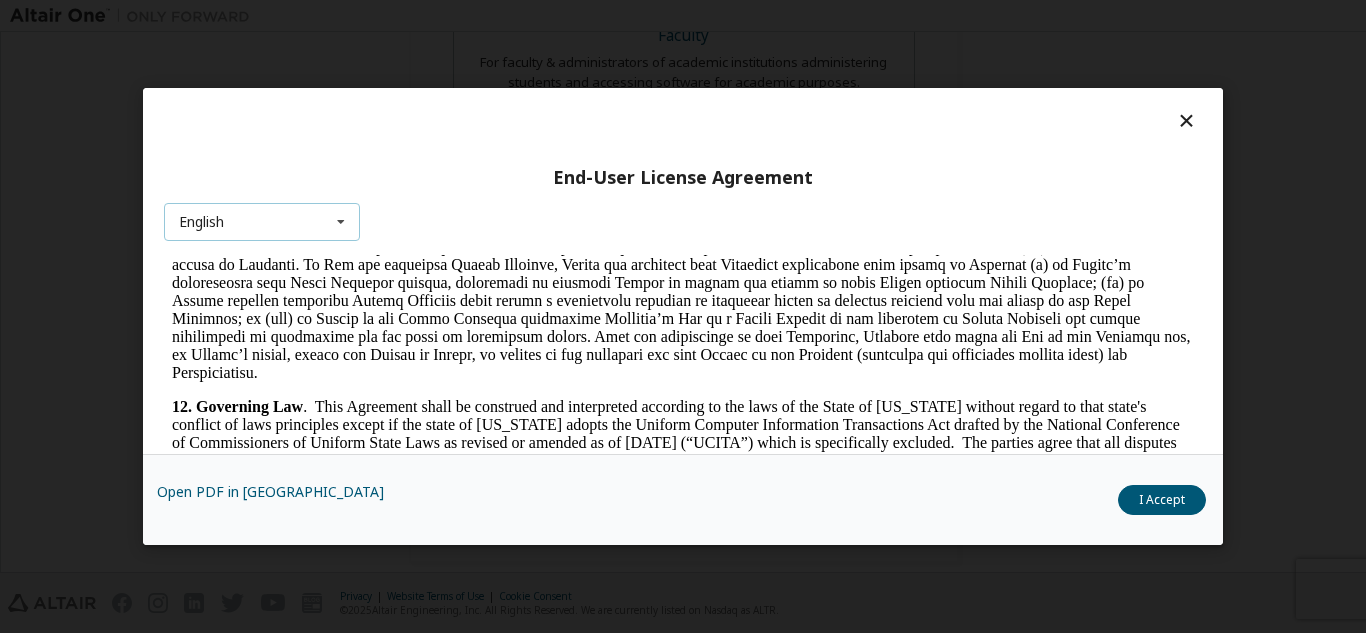 scroll, scrollTop: 3339, scrollLeft: 0, axis: vertical 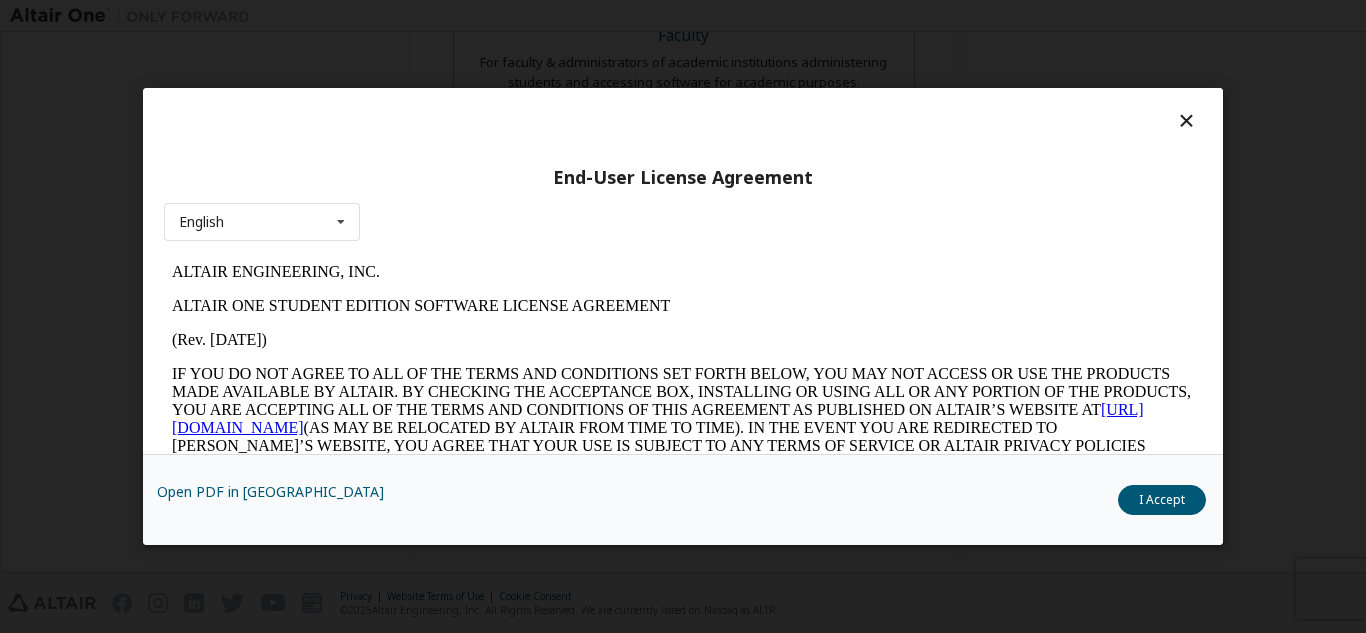 click at bounding box center [1186, 120] 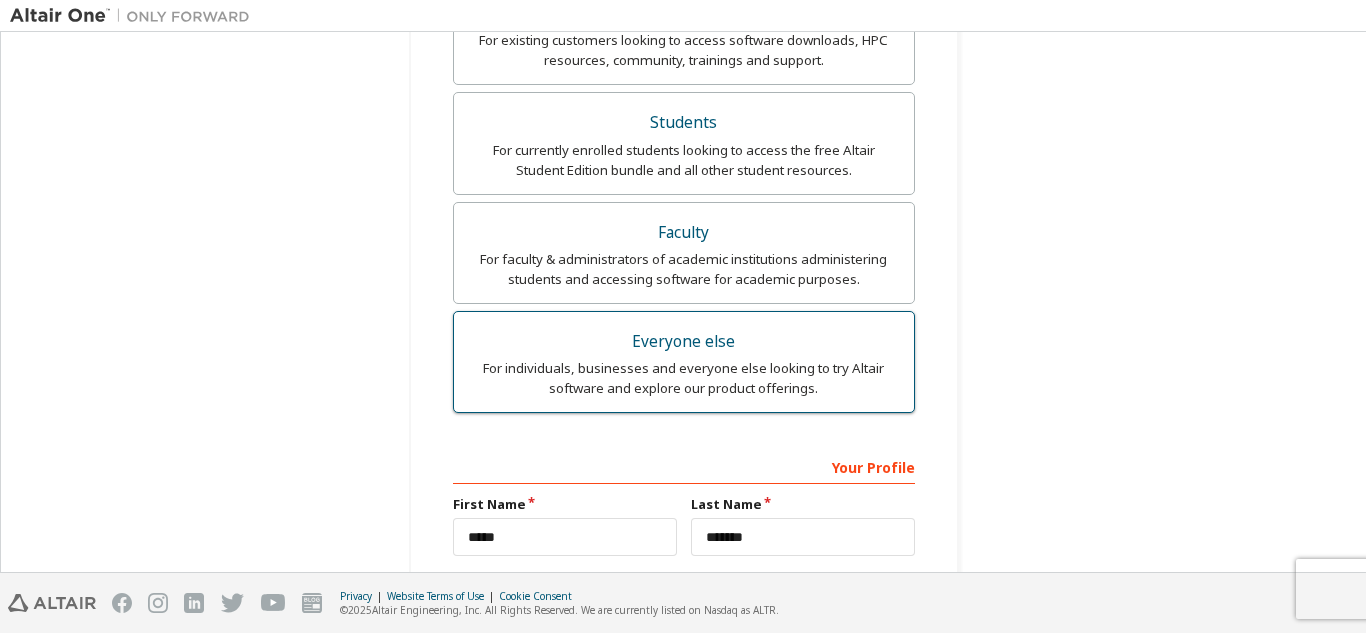scroll, scrollTop: 769, scrollLeft: 0, axis: vertical 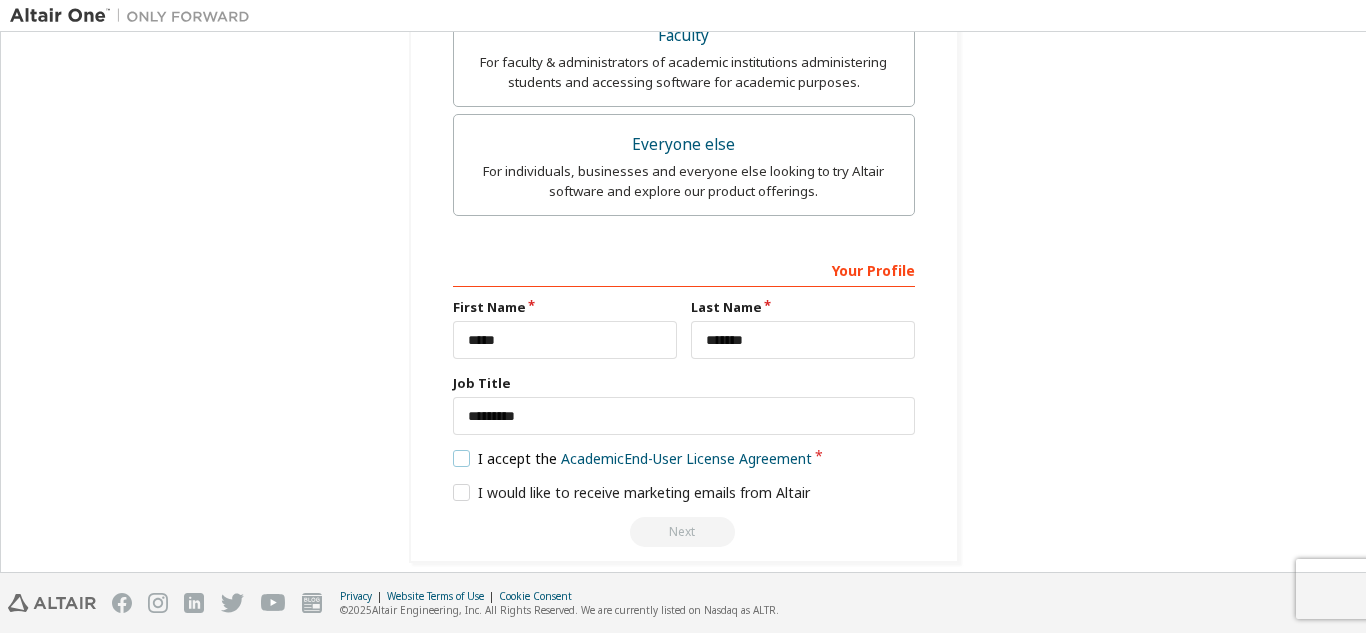 click on "I accept the   Academic   End-User License Agreement" at bounding box center (633, 458) 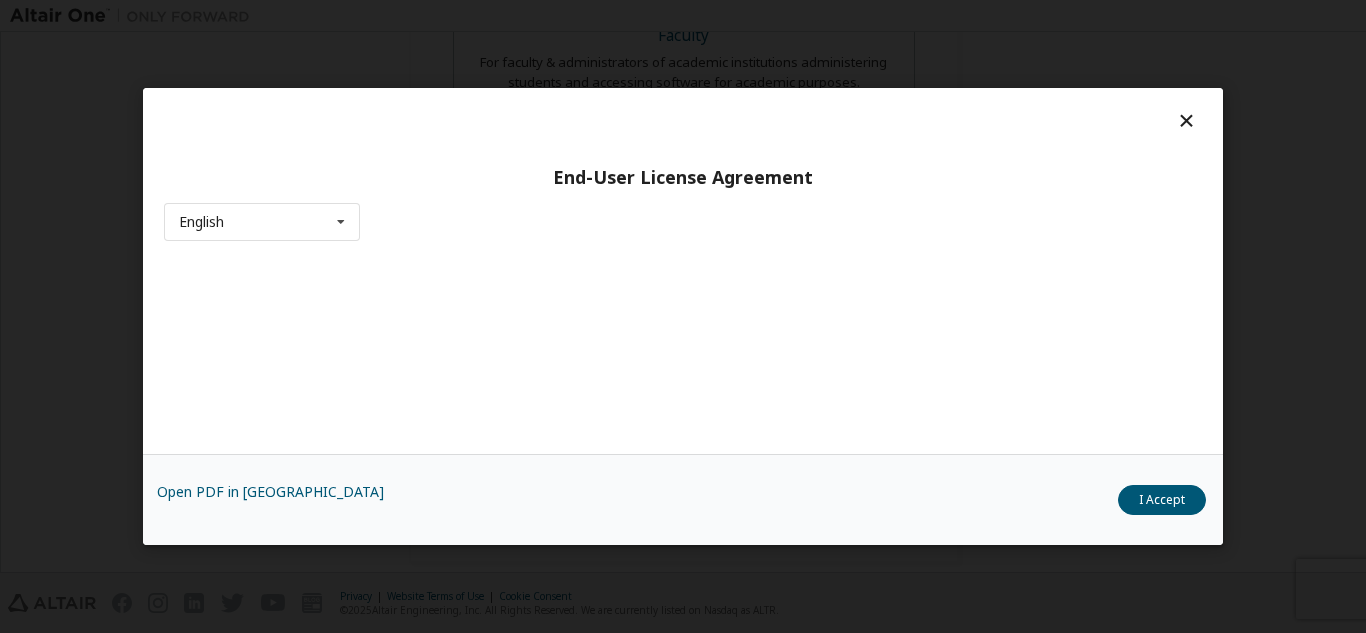 scroll, scrollTop: 112, scrollLeft: 0, axis: vertical 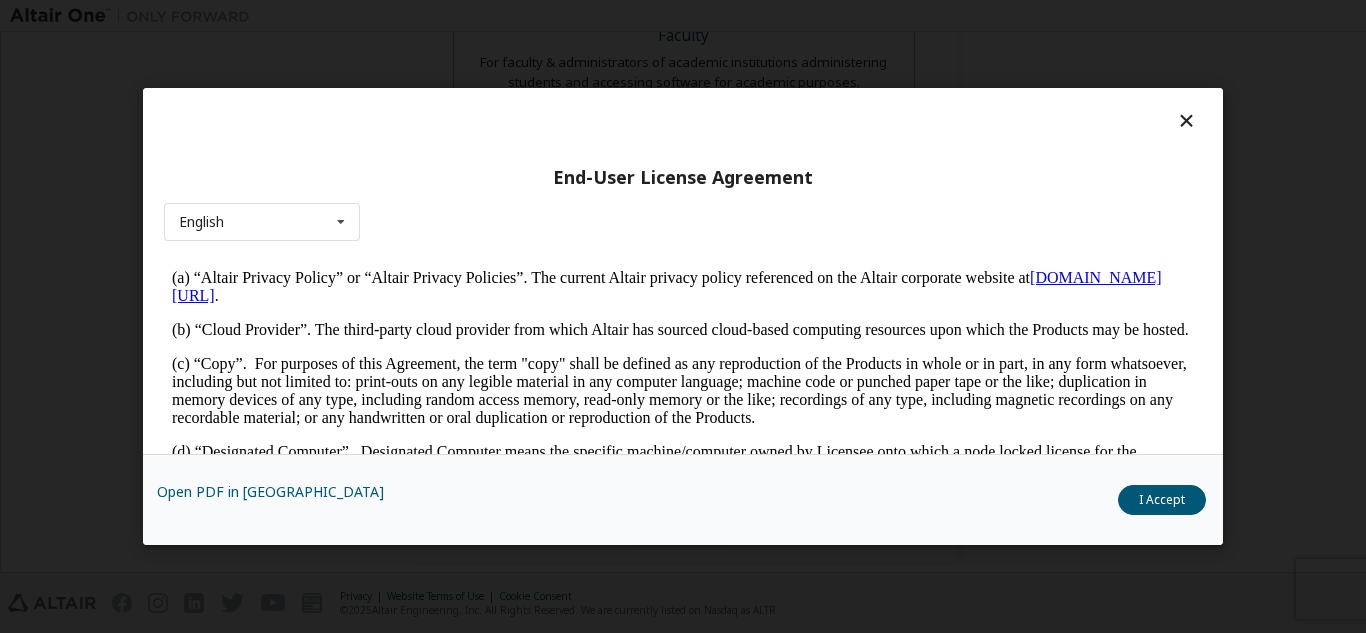 click on "[DOMAIN_NAME][URL]" at bounding box center [667, 286] 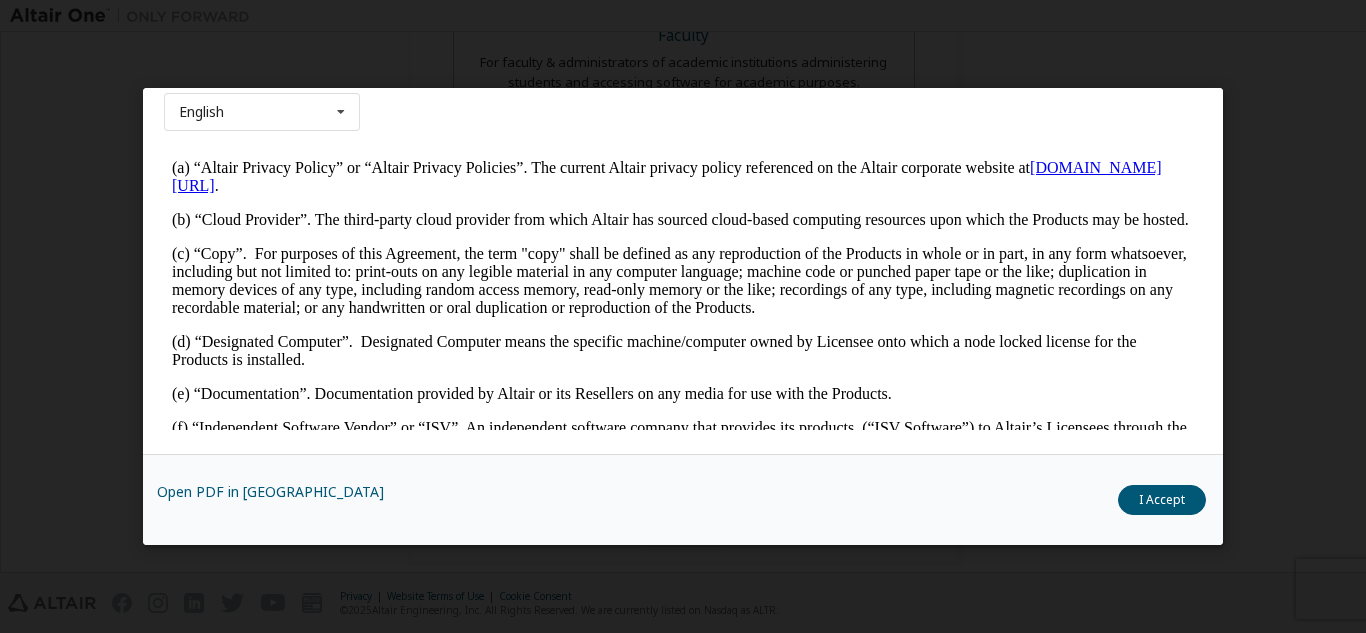 scroll, scrollTop: 0, scrollLeft: 0, axis: both 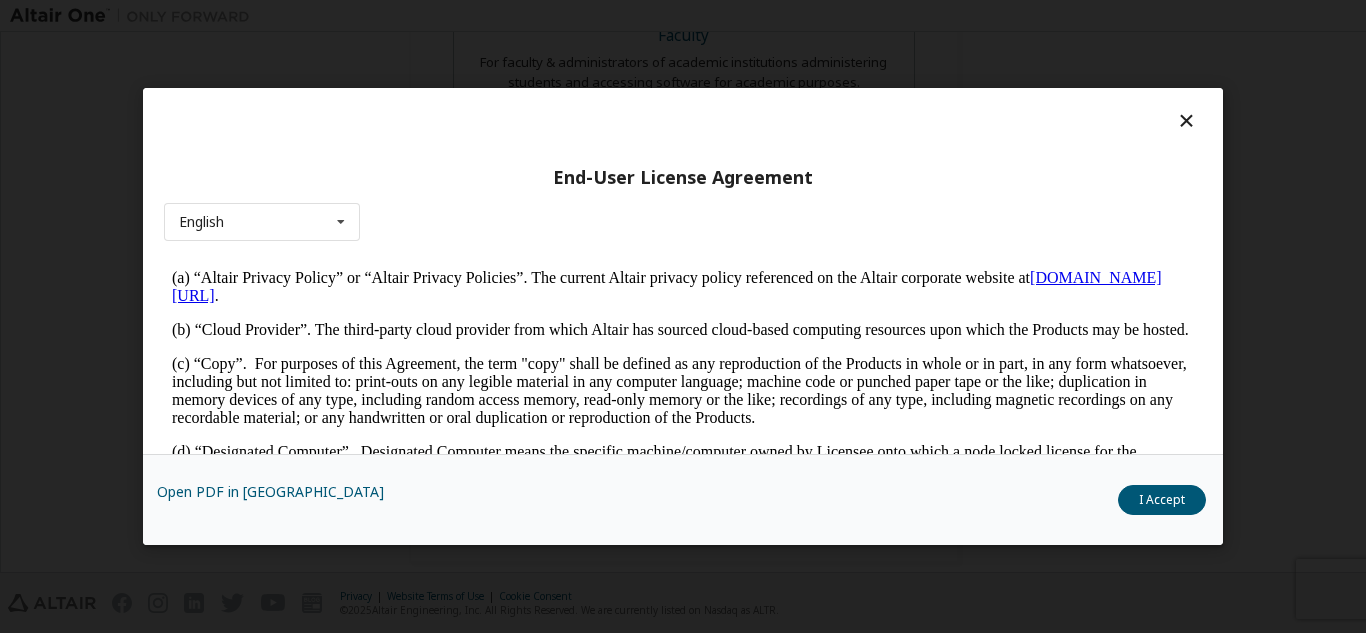 click at bounding box center (1186, 120) 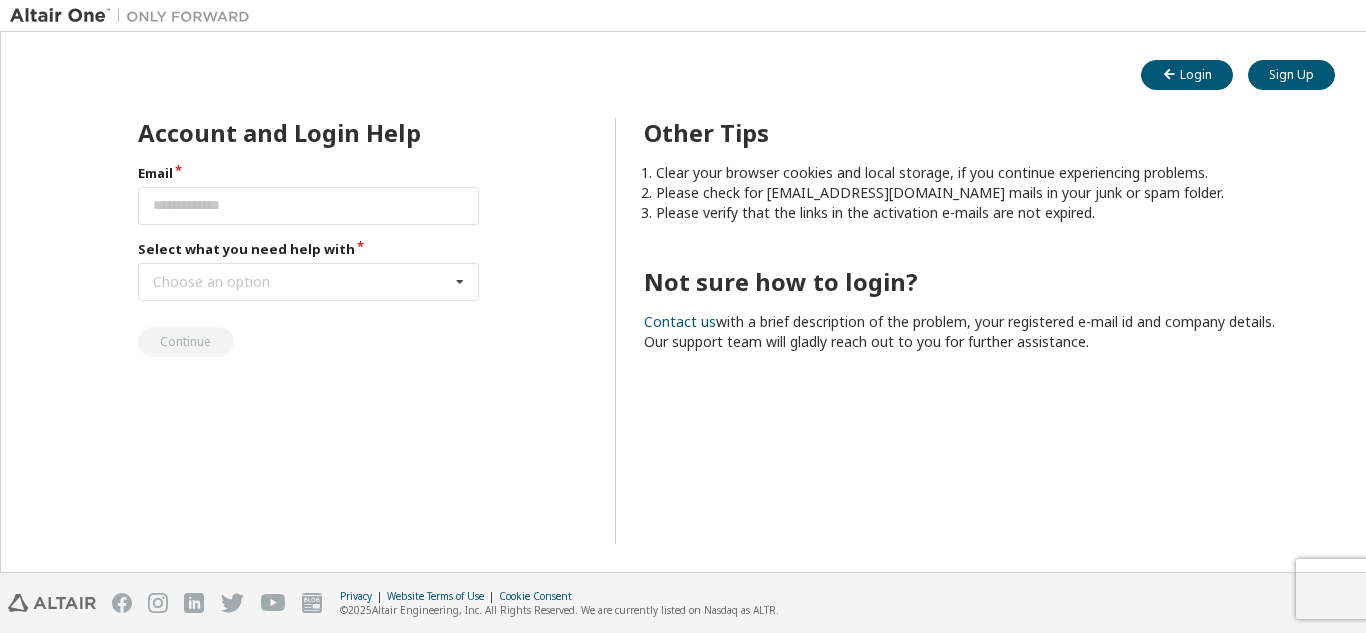 scroll, scrollTop: 0, scrollLeft: 0, axis: both 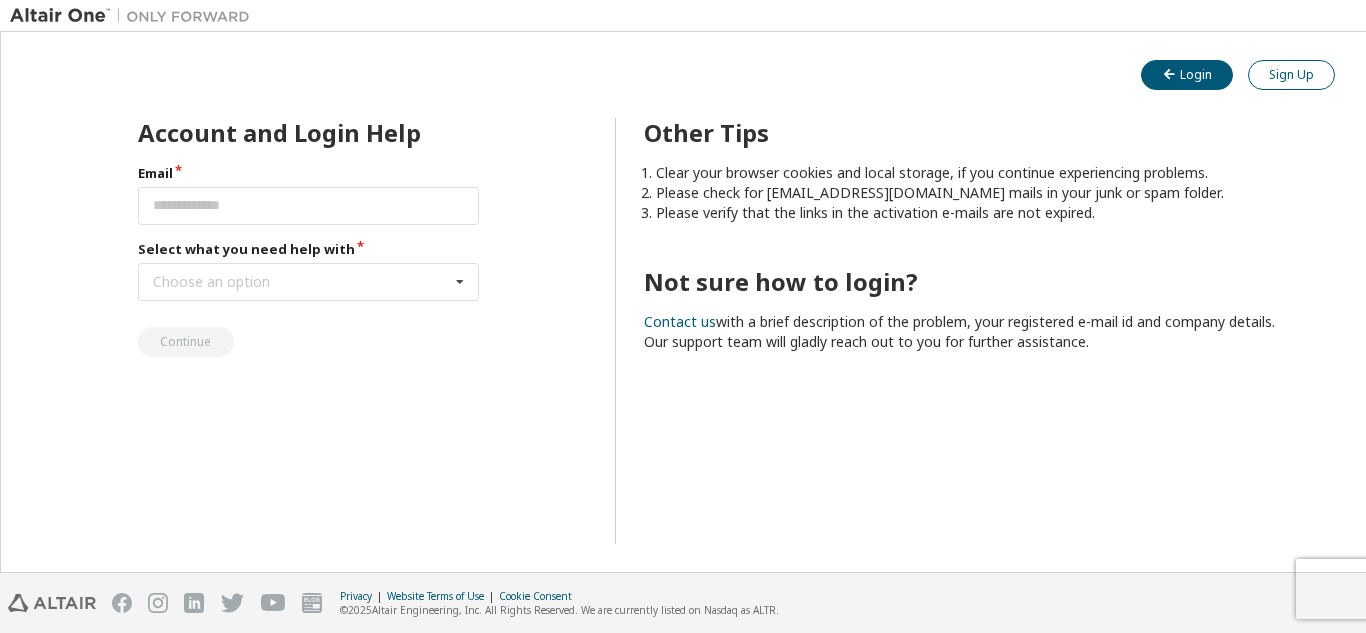 click on "Sign Up" at bounding box center (1291, 75) 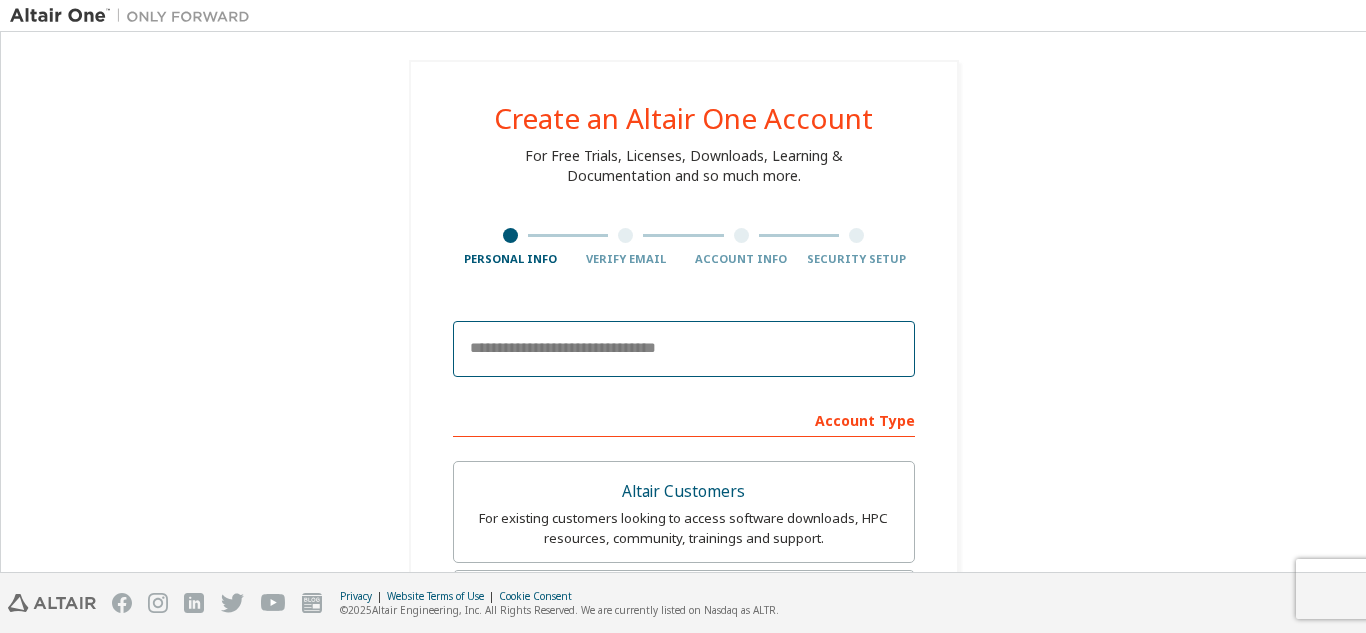 click at bounding box center (684, 349) 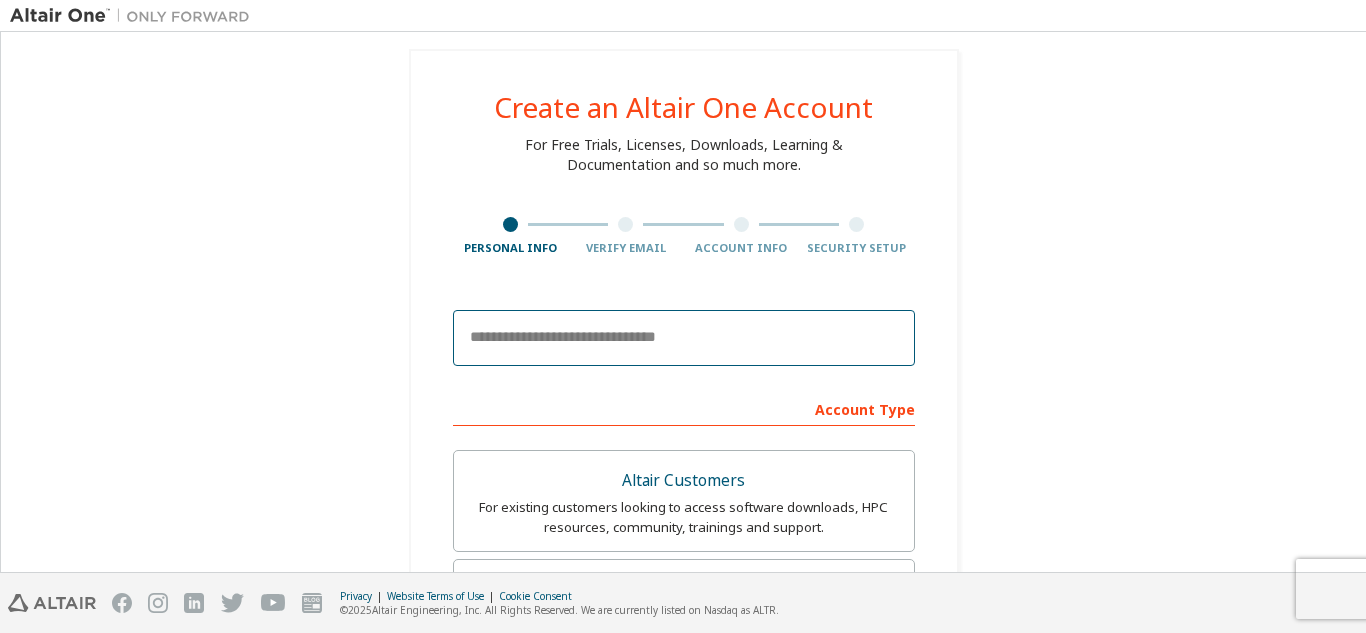 scroll, scrollTop: 12, scrollLeft: 0, axis: vertical 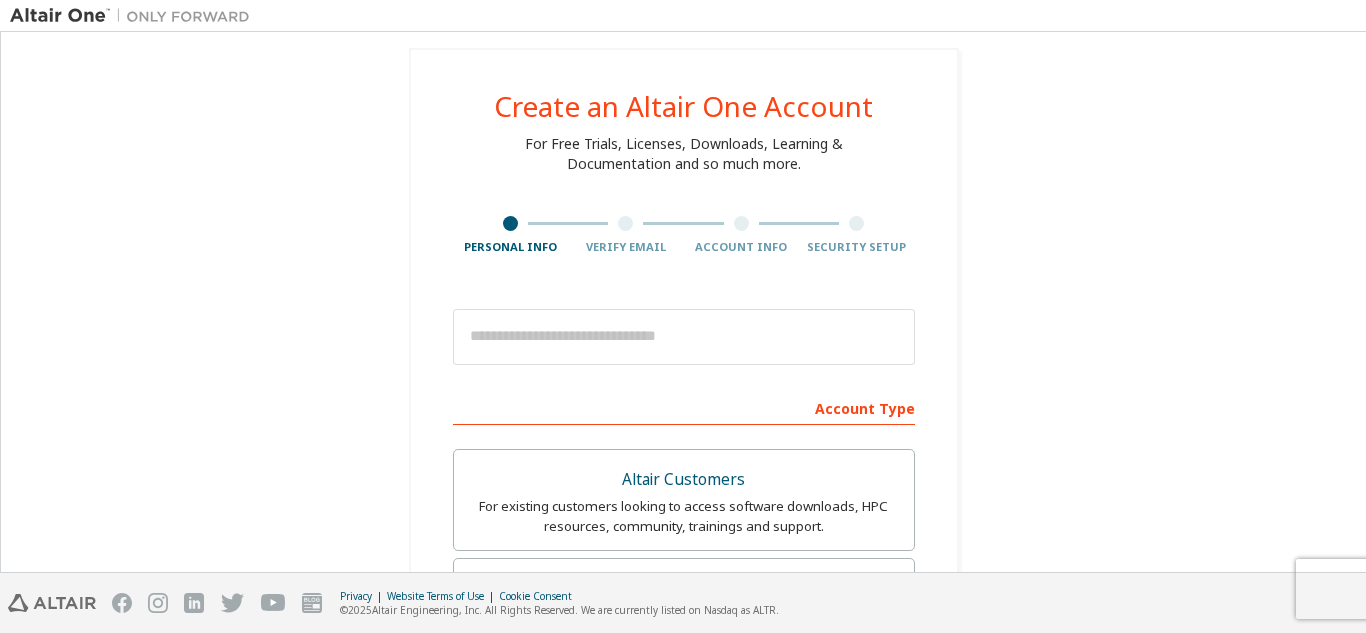 click on "Create an Altair One Account For Free Trials, Licenses, Downloads, Learning &  Documentation and so much more. Personal Info Verify Email Account Info Security Setup This is a federated email. No need to register a new account. You should be able to  login  by using your company's SSO credentials. Email already exists. Please try to  login  instead. Account Type Altair Customers For existing customers looking to access software downloads, HPC resources, community, trainings and support. Students For currently enrolled students looking to access the free Altair Student Edition bundle and all other student resources. Faculty For faculty & administrators of academic institutions administering students and accessing software for academic purposes. Everyone else For individuals, businesses and everyone else looking to try Altair software and explore our product offerings. Your Profile First Name Last Name Job Title Please provide State/Province to help us route sales and support resources to you more efficiently." at bounding box center [683, 637] 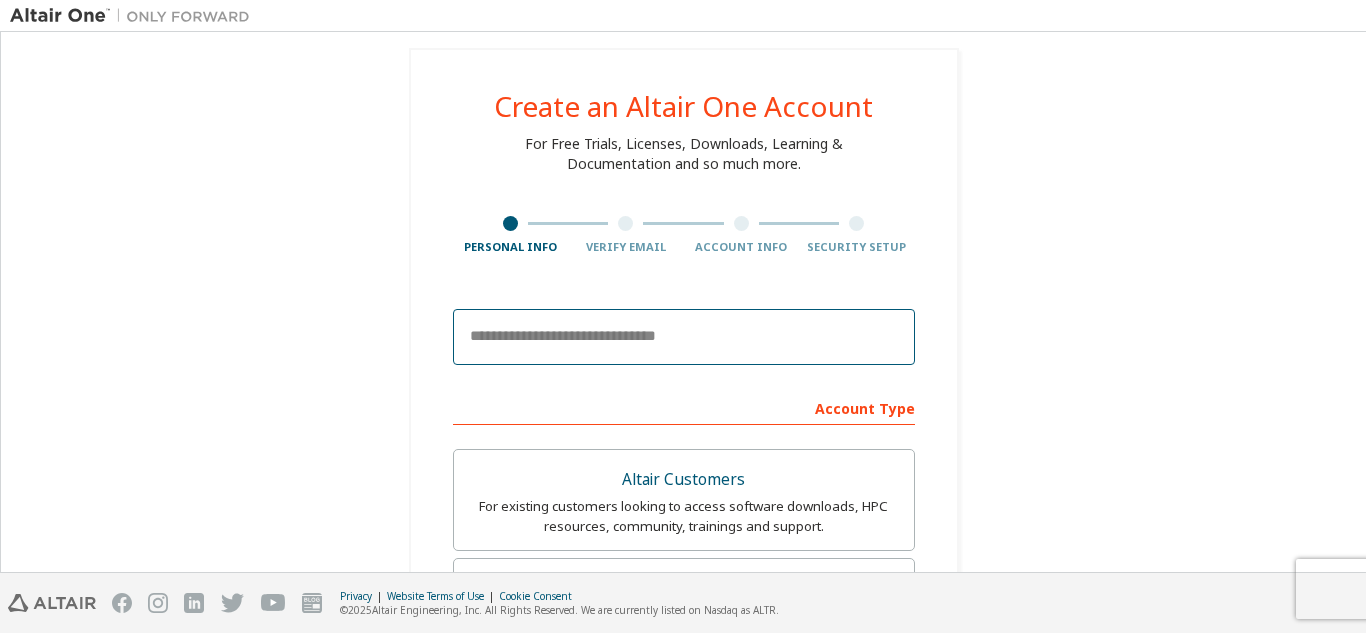 click at bounding box center [684, 337] 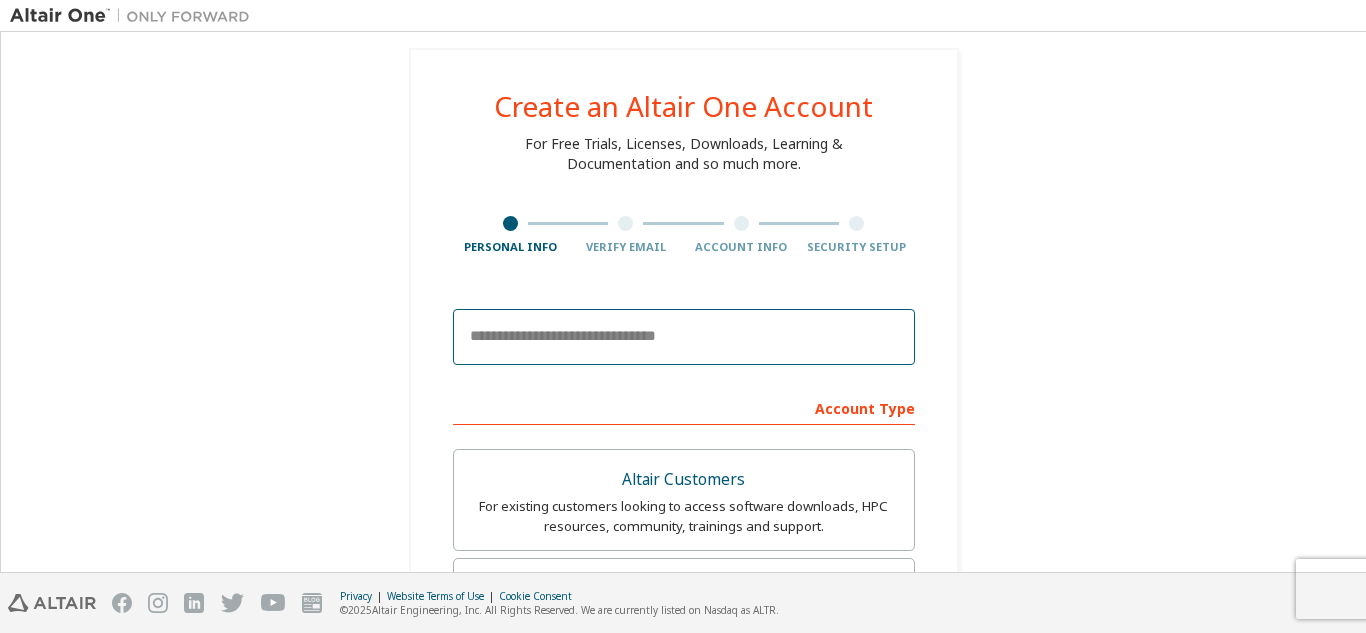 type on "**********" 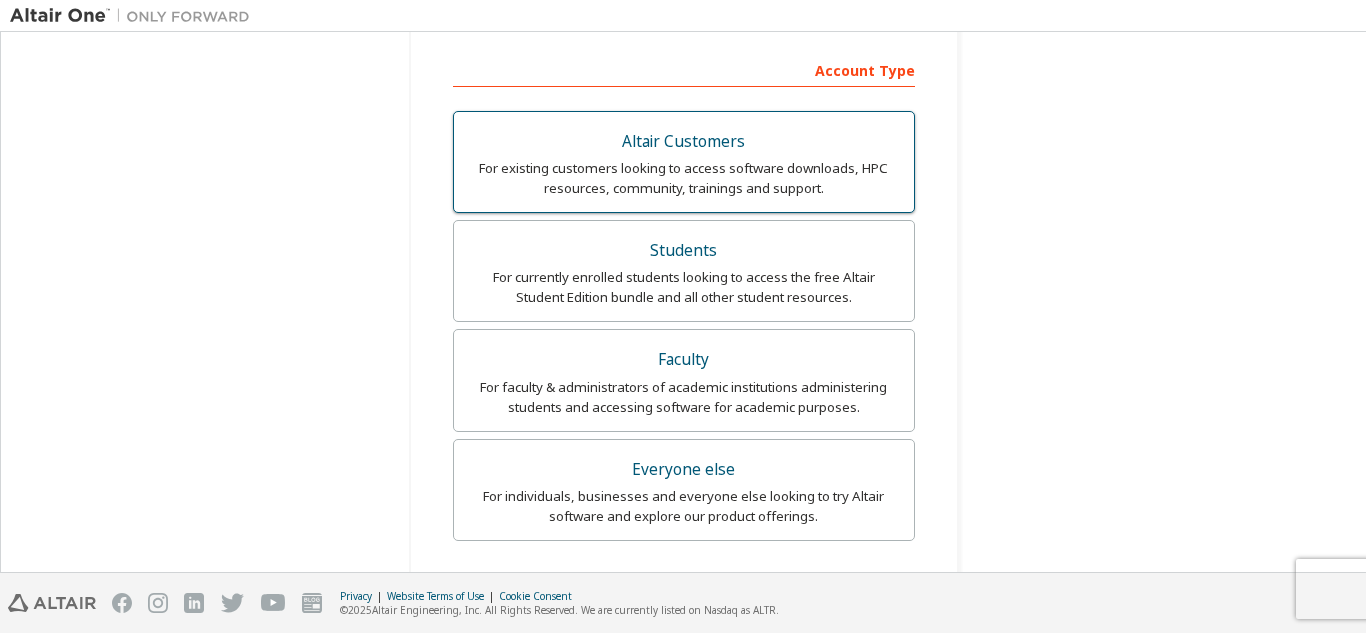 scroll, scrollTop: 416, scrollLeft: 0, axis: vertical 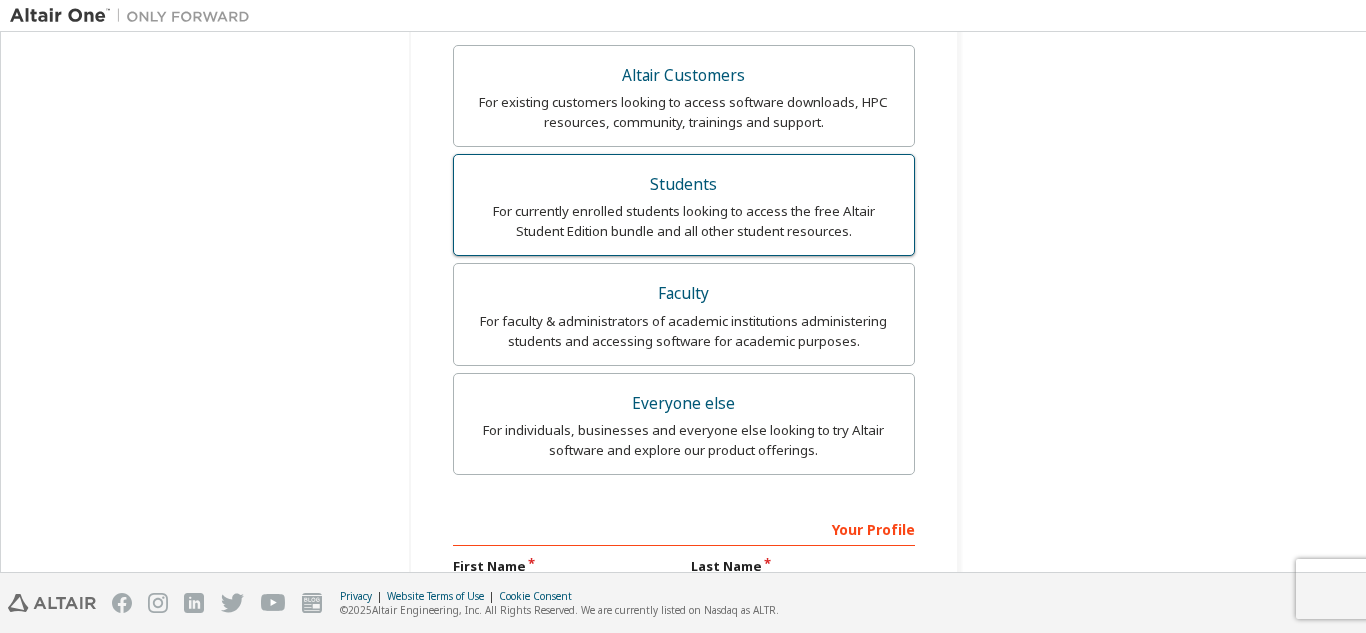 click on "Students" at bounding box center [684, 185] 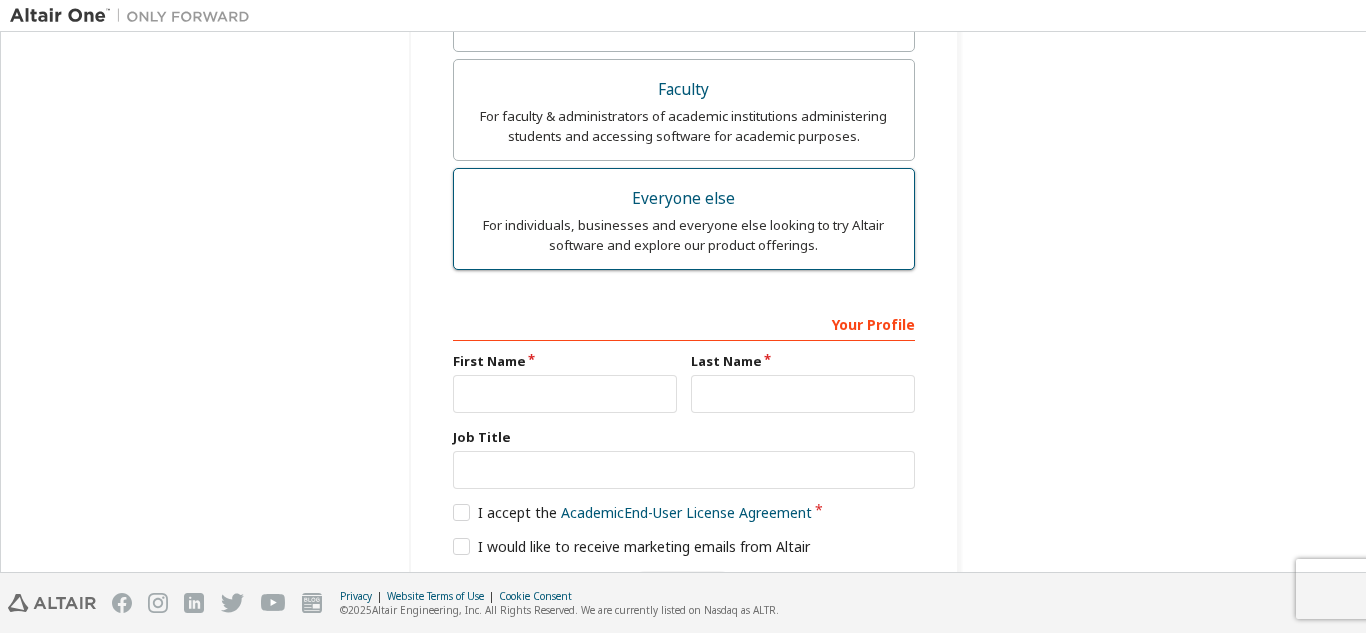 scroll, scrollTop: 755, scrollLeft: 0, axis: vertical 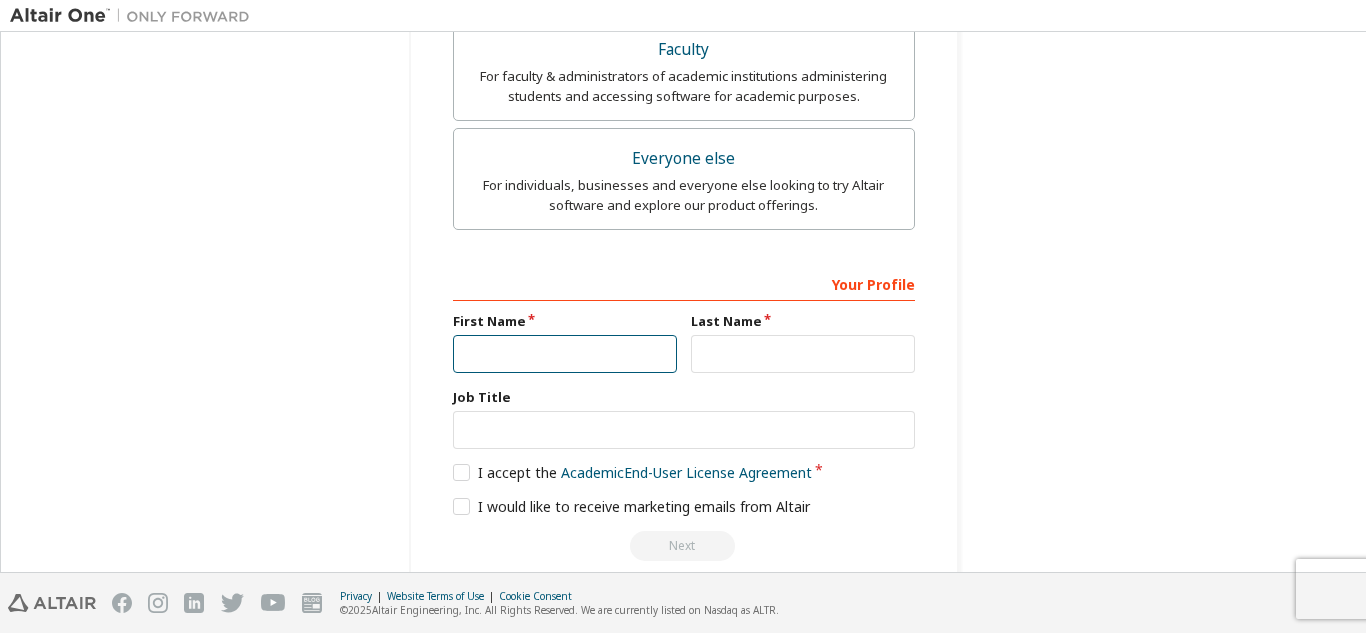 click at bounding box center (565, 354) 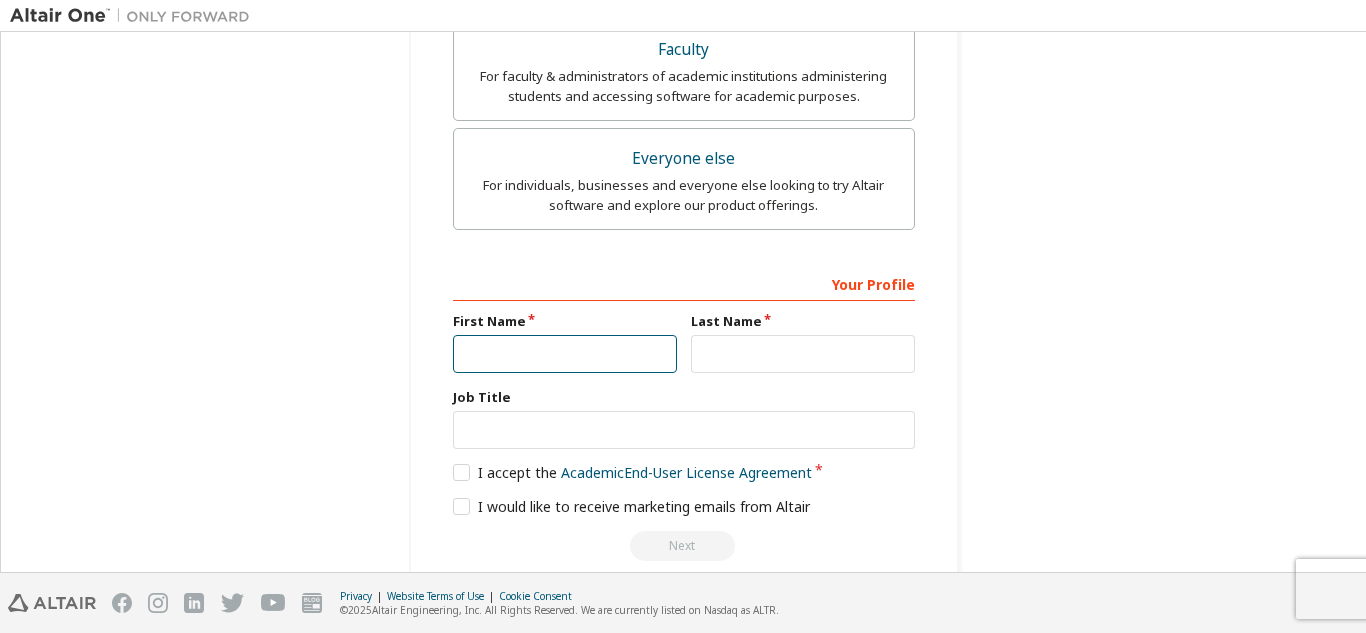 type on "*****" 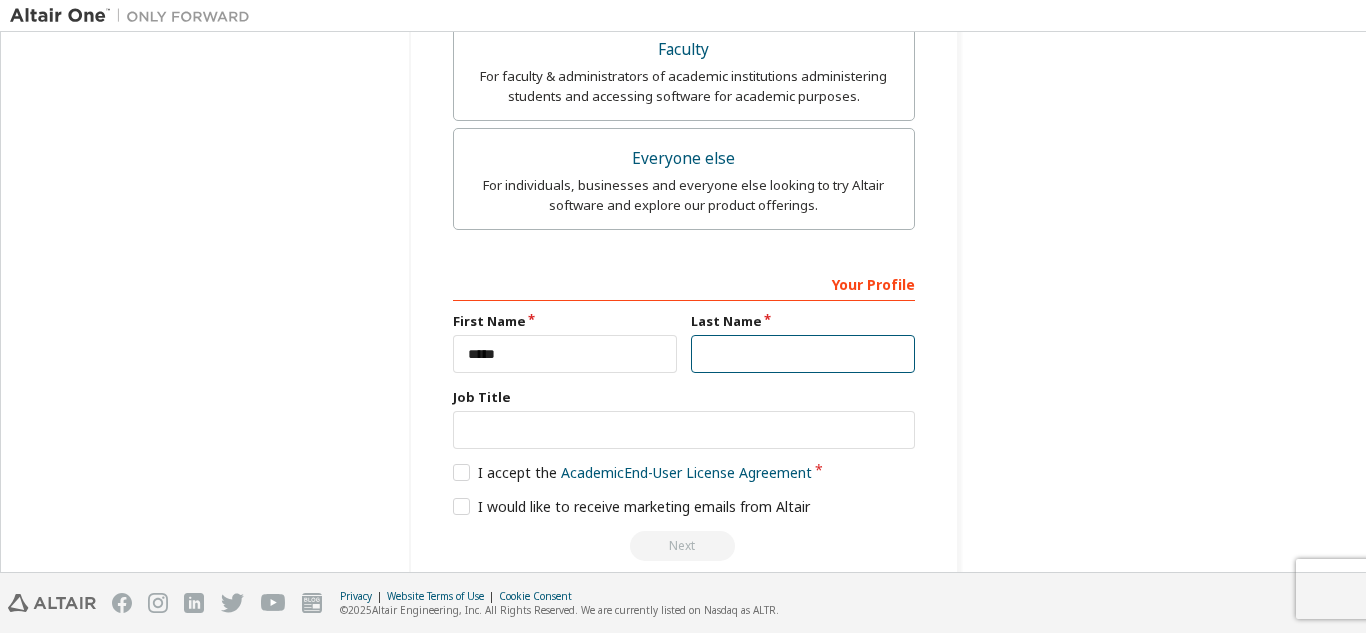 type on "*******" 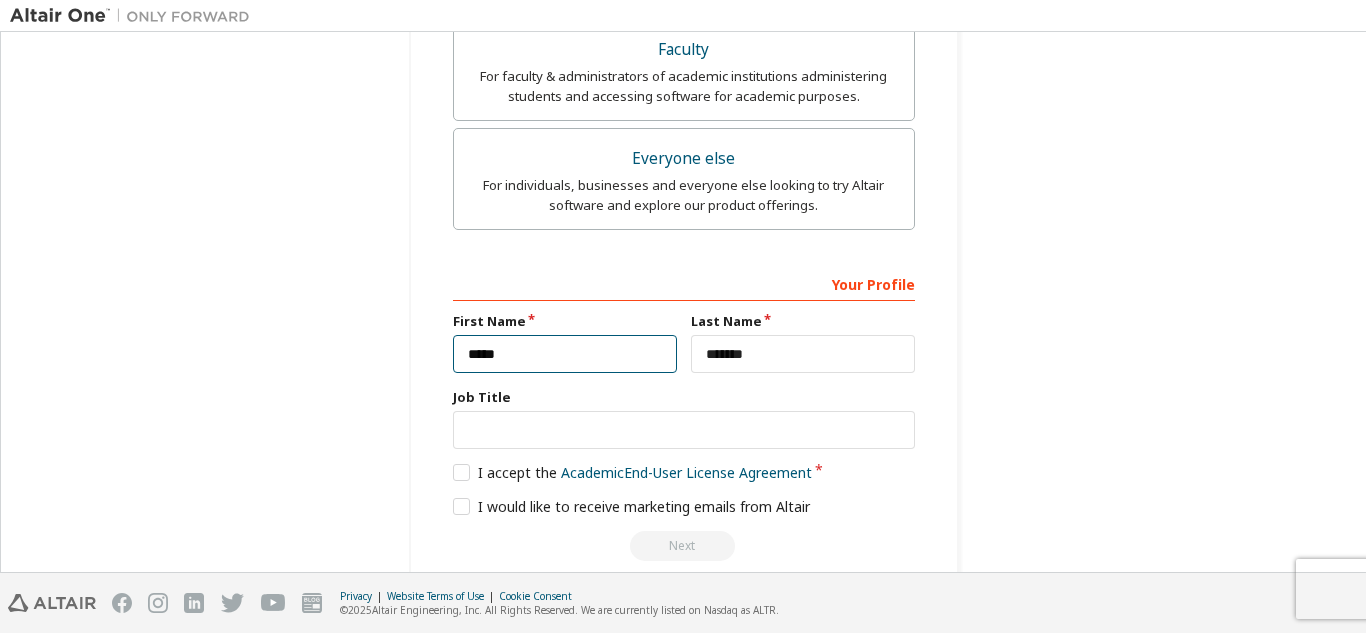 scroll, scrollTop: 769, scrollLeft: 0, axis: vertical 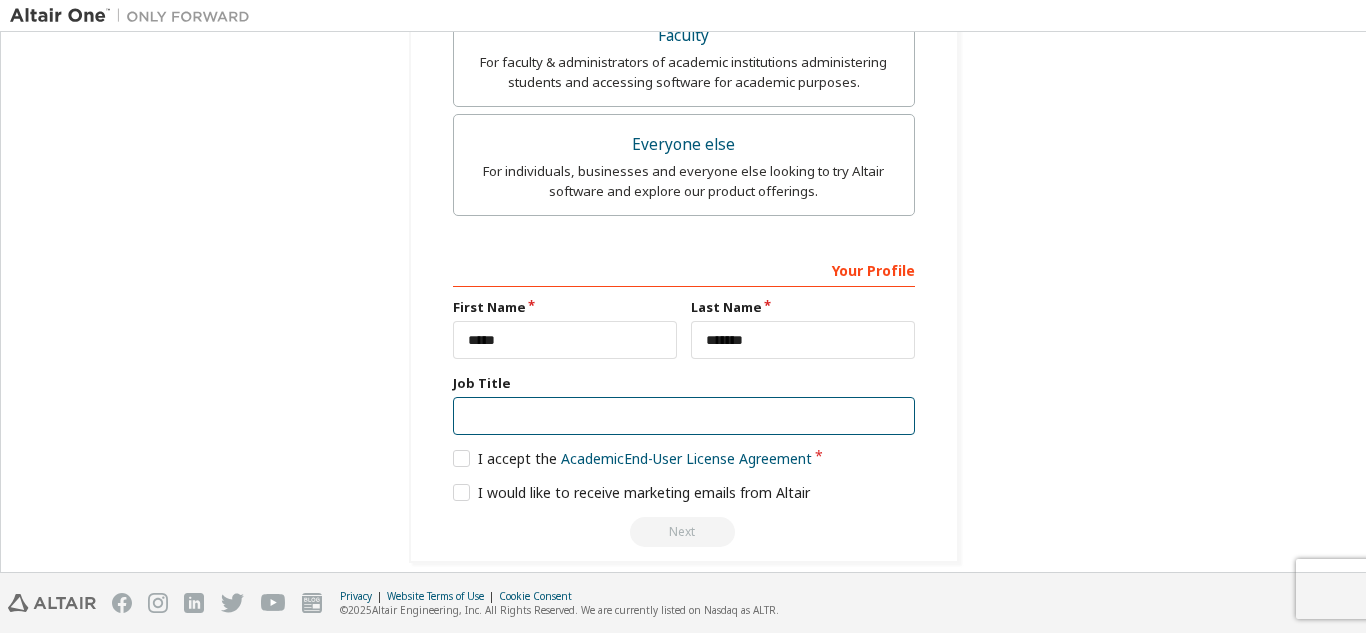 click at bounding box center (684, 416) 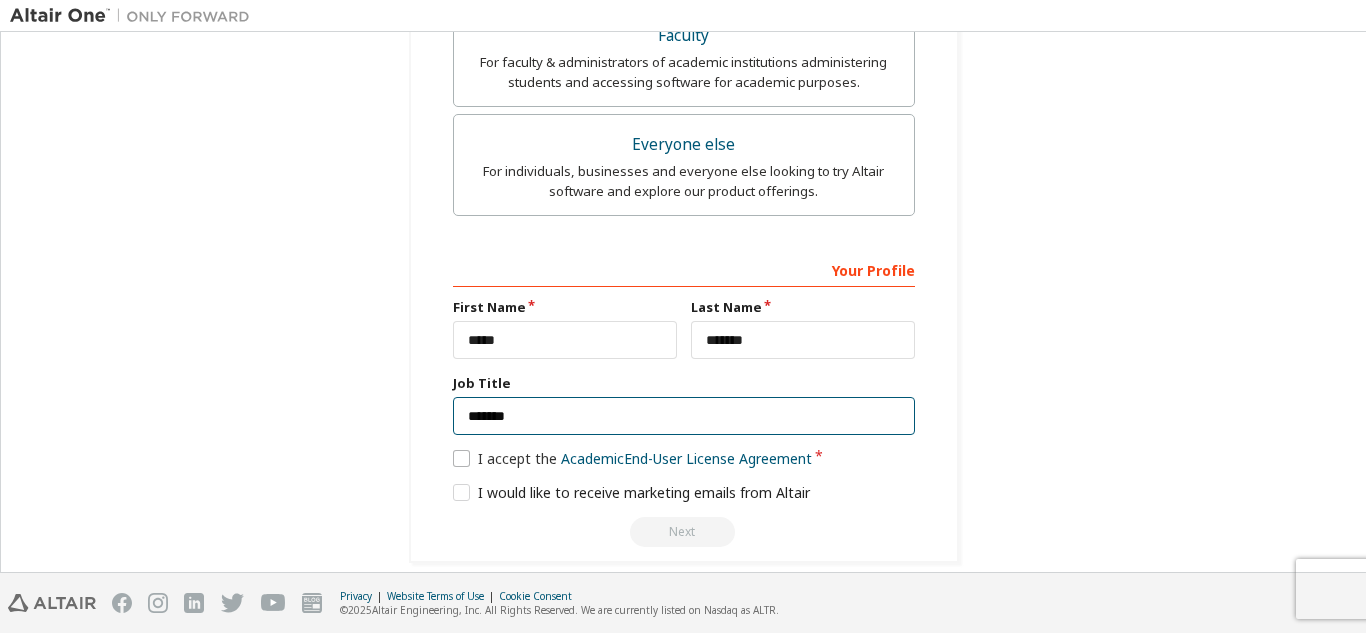 type on "*******" 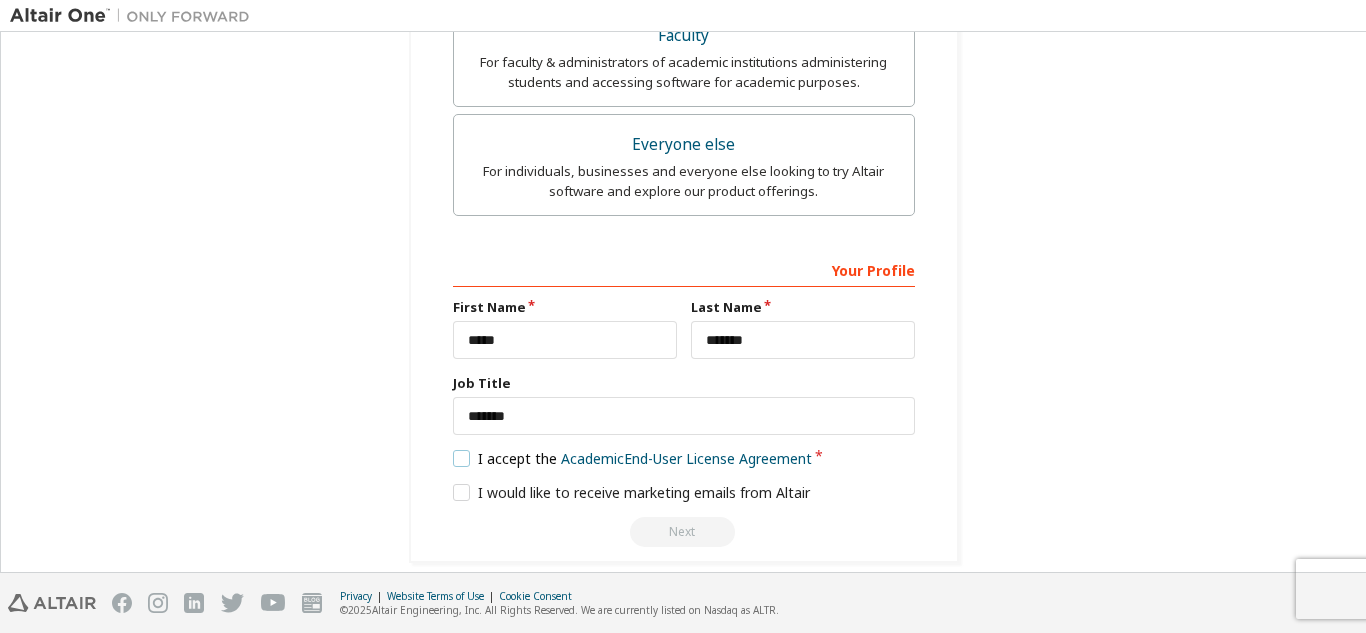 click on "I accept the   Academic   End-User License Agreement" at bounding box center (633, 458) 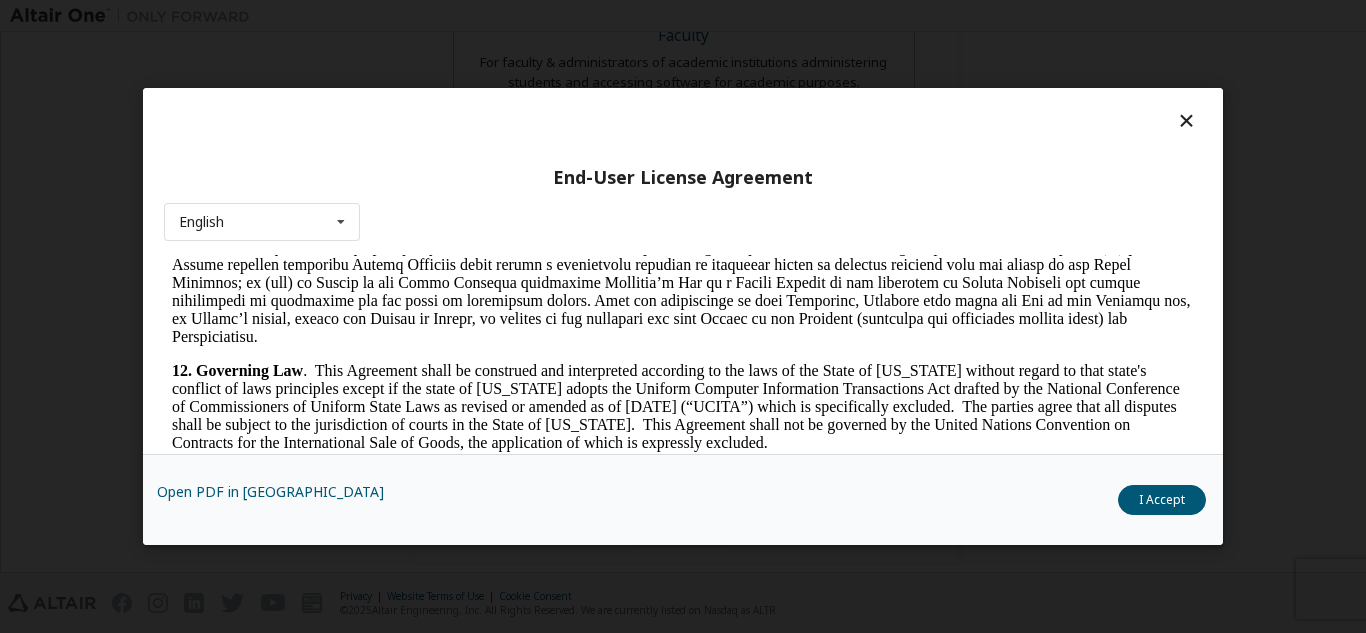 scroll, scrollTop: 3339, scrollLeft: 0, axis: vertical 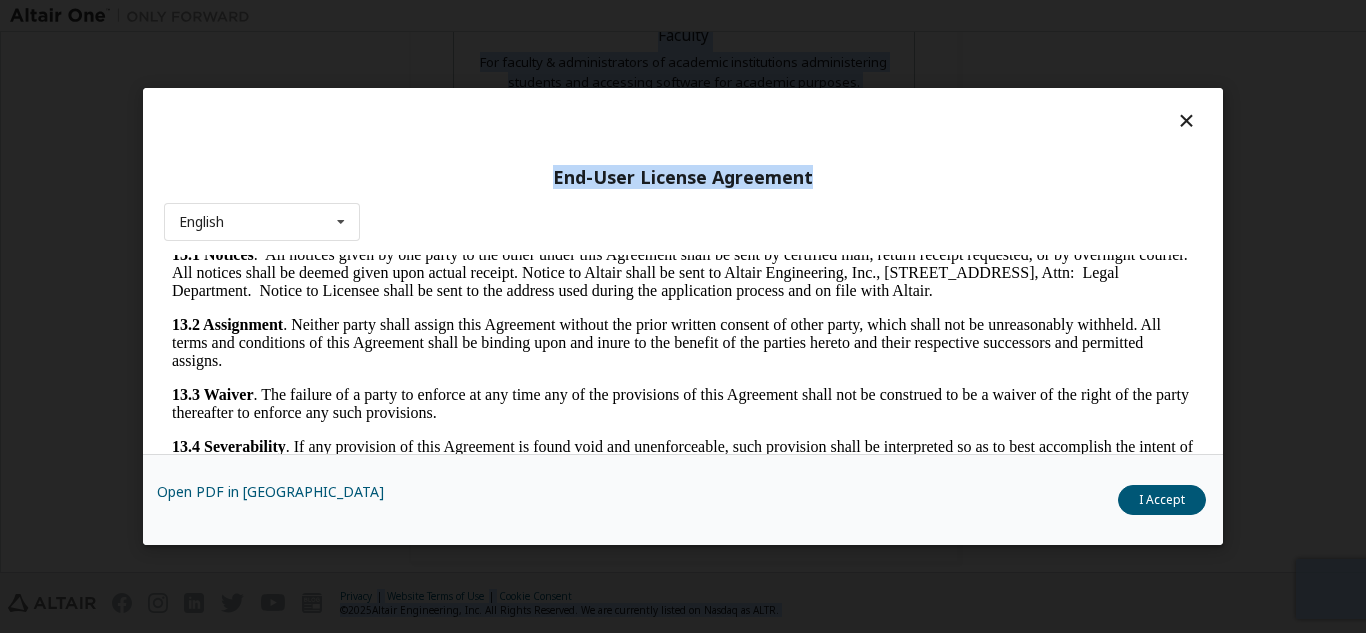 drag, startPoint x: 938, startPoint y: 100, endPoint x: 1261, endPoint y: -34, distance: 349.69272 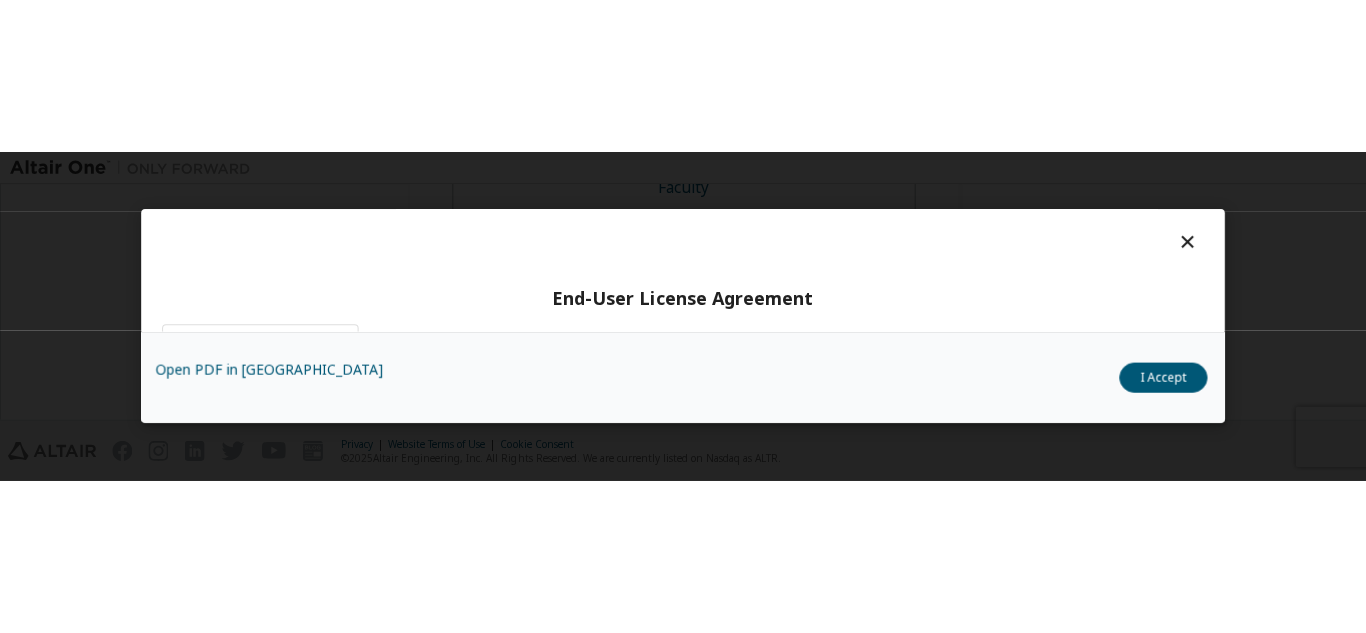 scroll, scrollTop: 219, scrollLeft: 0, axis: vertical 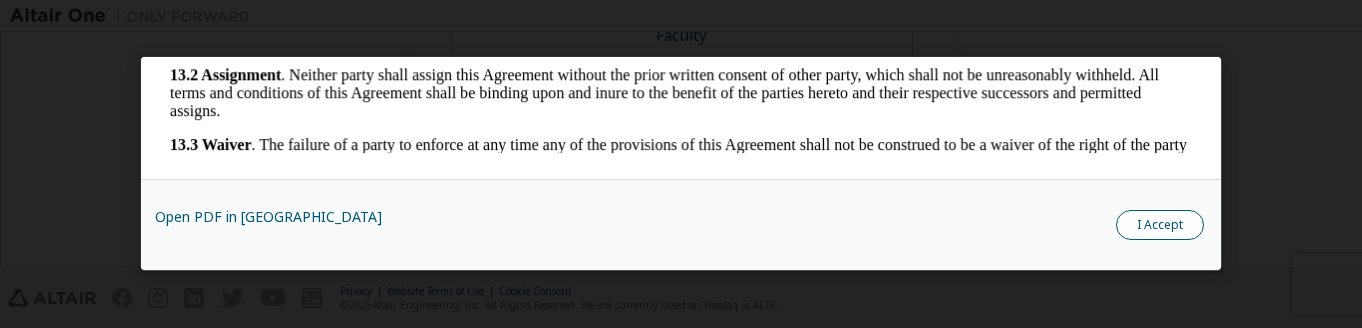 click on "I Accept" at bounding box center (1160, 226) 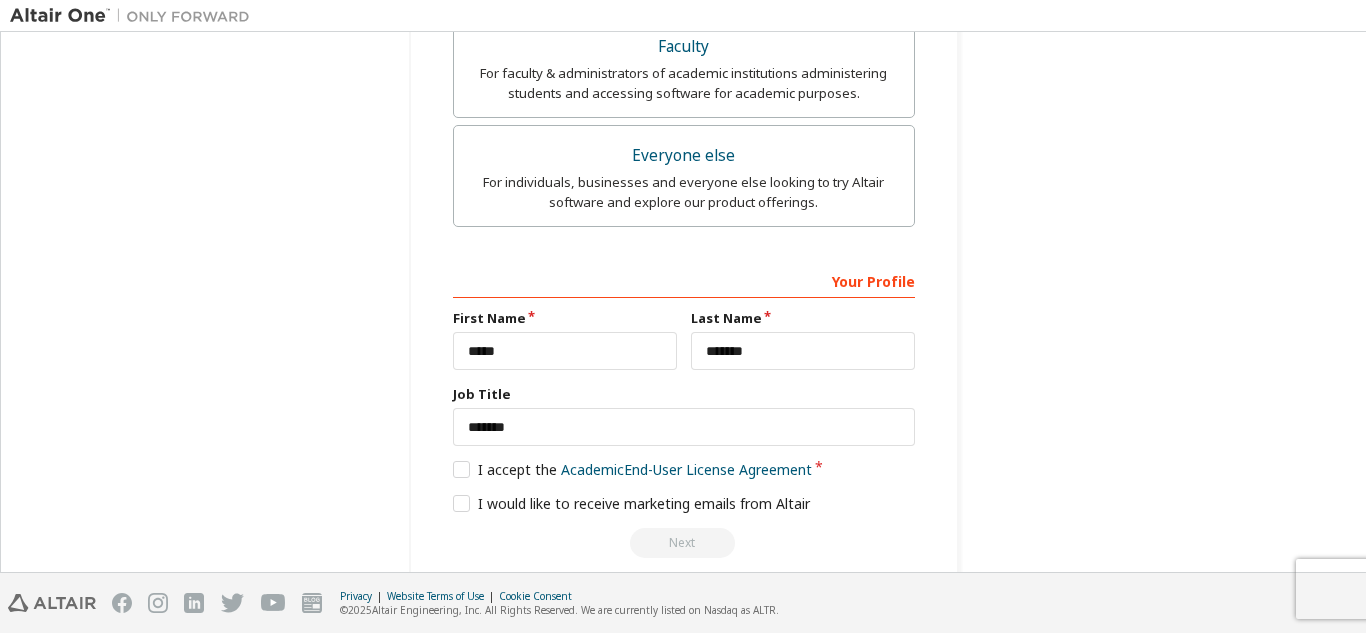 scroll, scrollTop: 769, scrollLeft: 0, axis: vertical 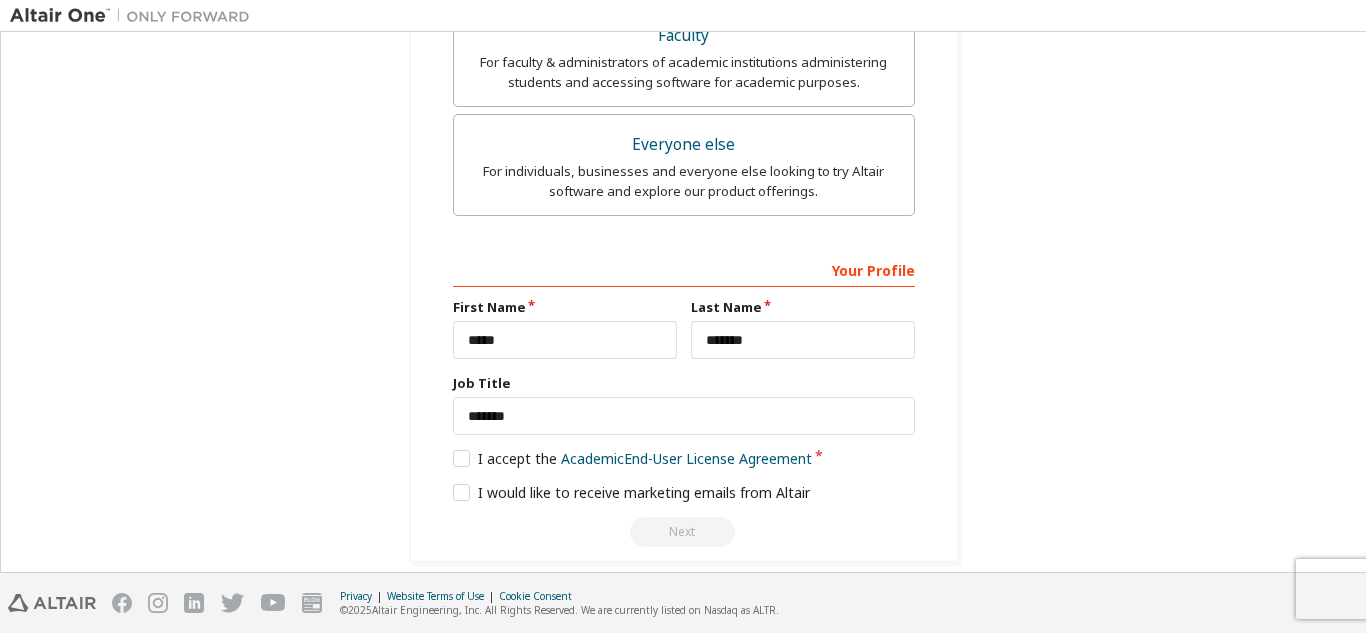 click on "Your Profile" at bounding box center [684, 269] 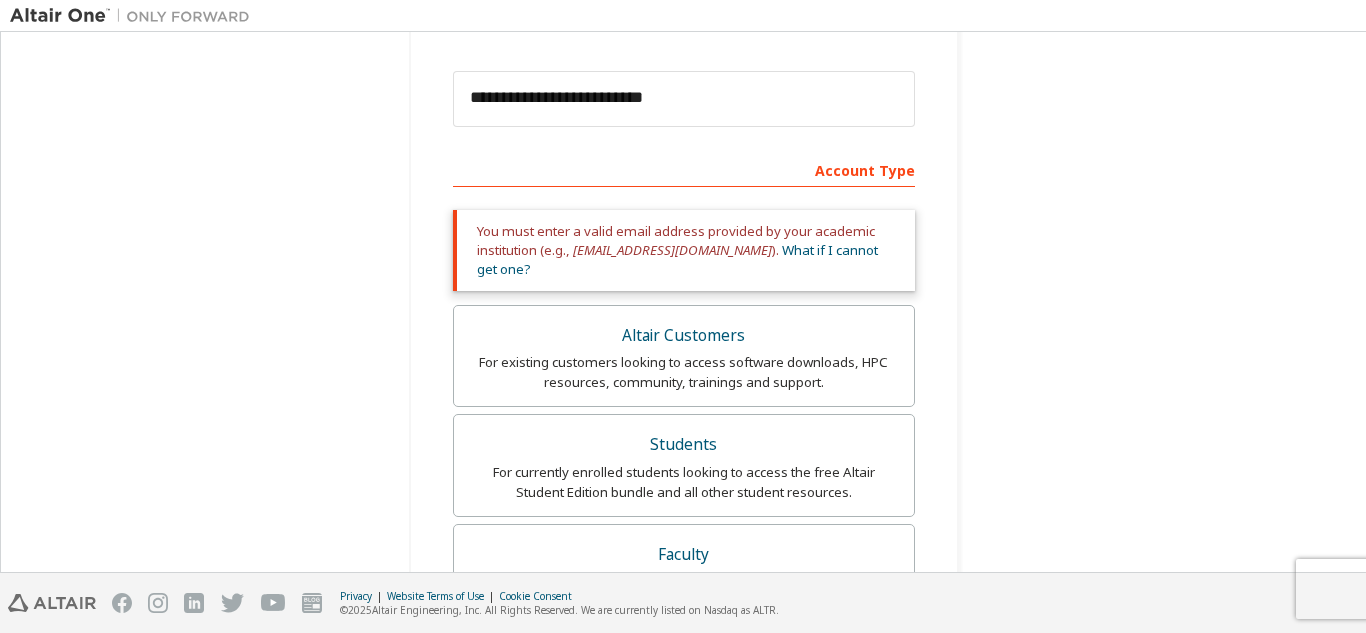 scroll, scrollTop: 249, scrollLeft: 0, axis: vertical 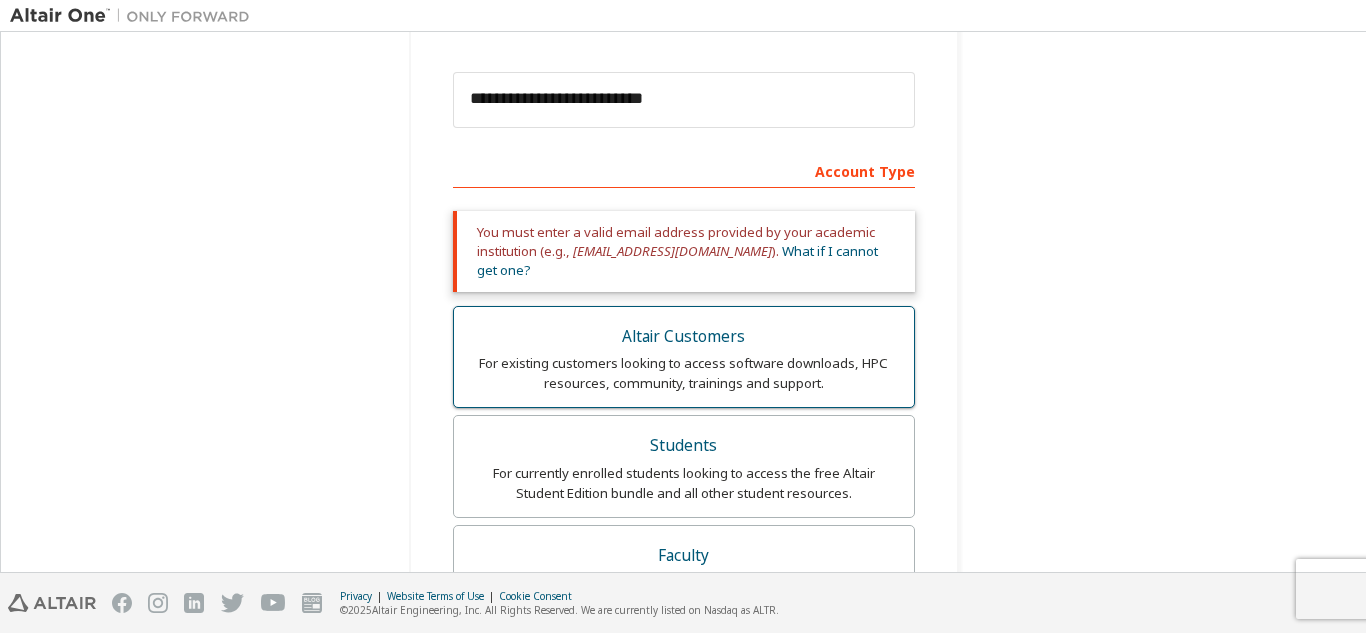 click on "Altair Customers" at bounding box center [684, 337] 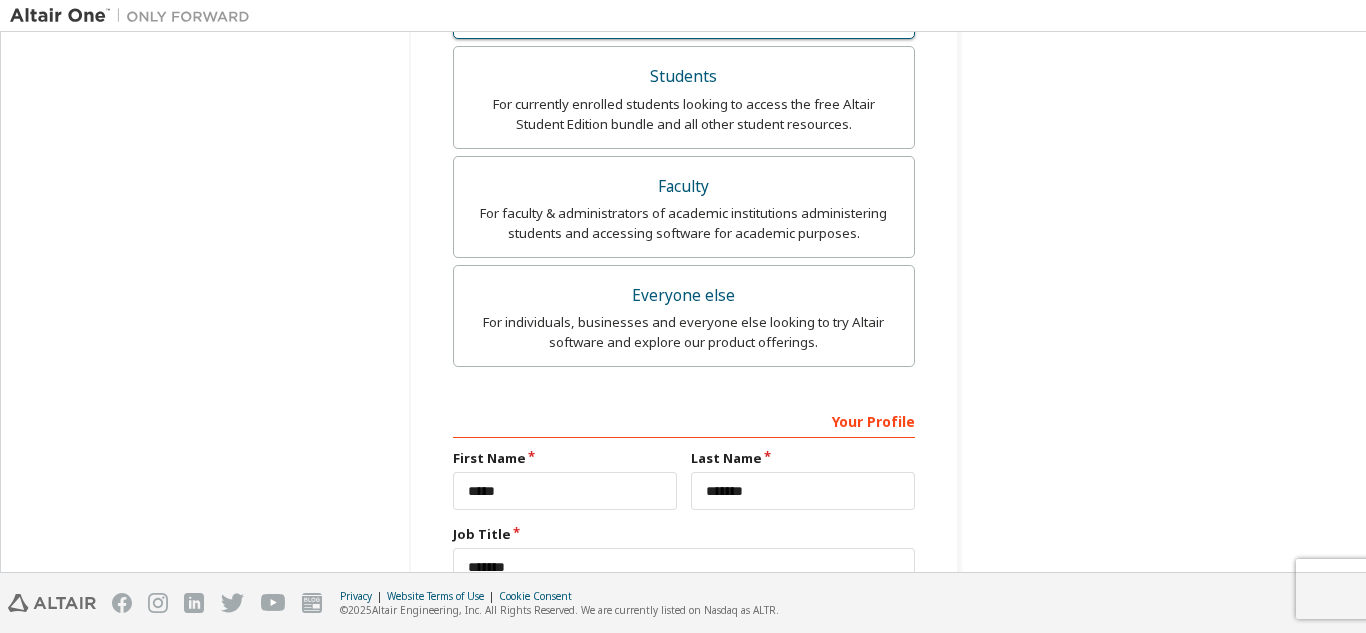 scroll, scrollTop: 697, scrollLeft: 0, axis: vertical 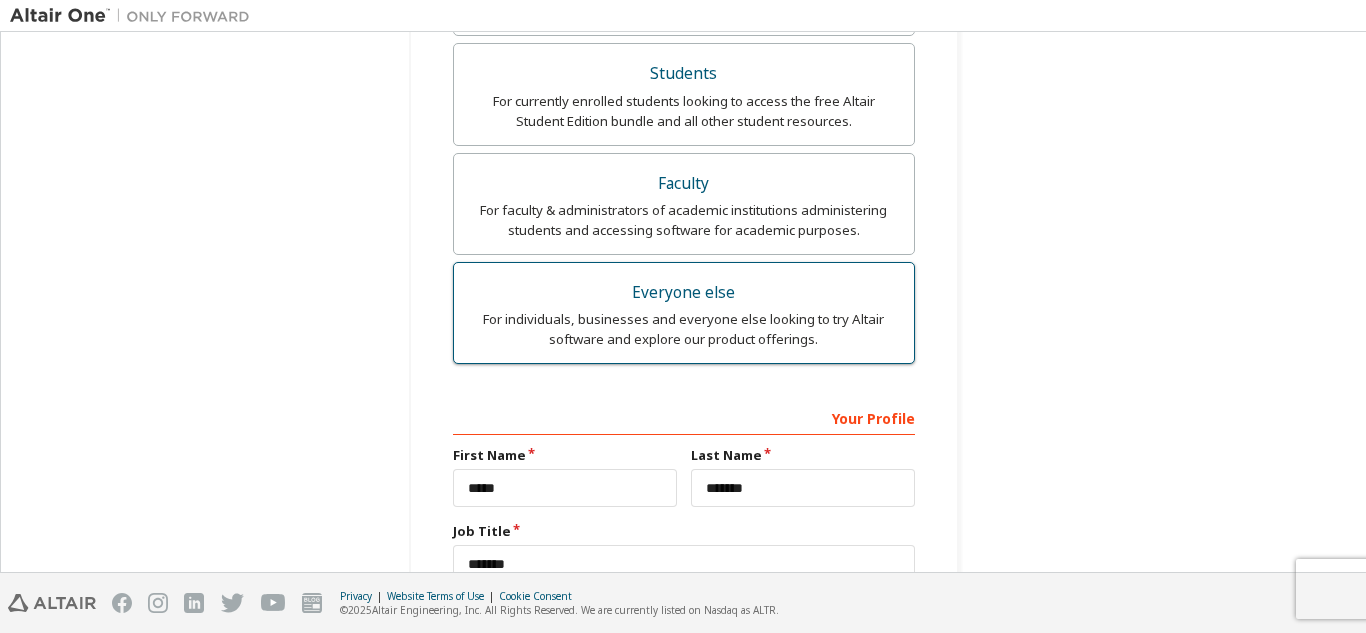 click on "Everyone else" at bounding box center (684, 293) 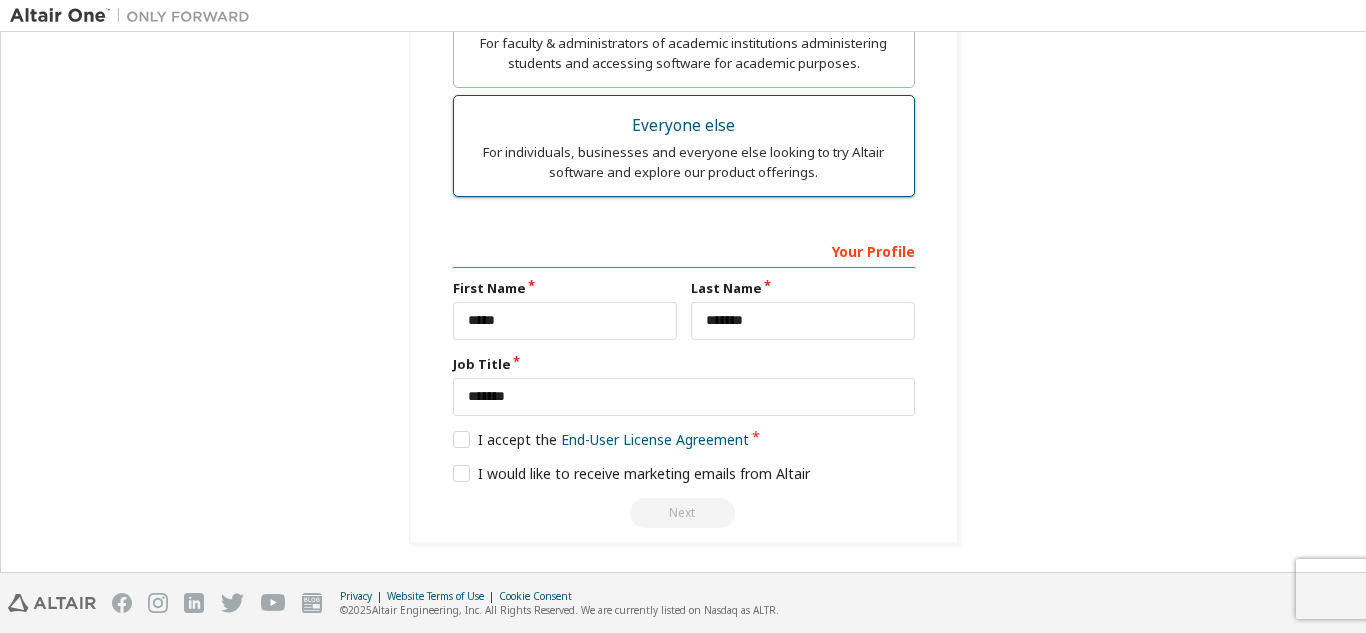 scroll, scrollTop: 527, scrollLeft: 0, axis: vertical 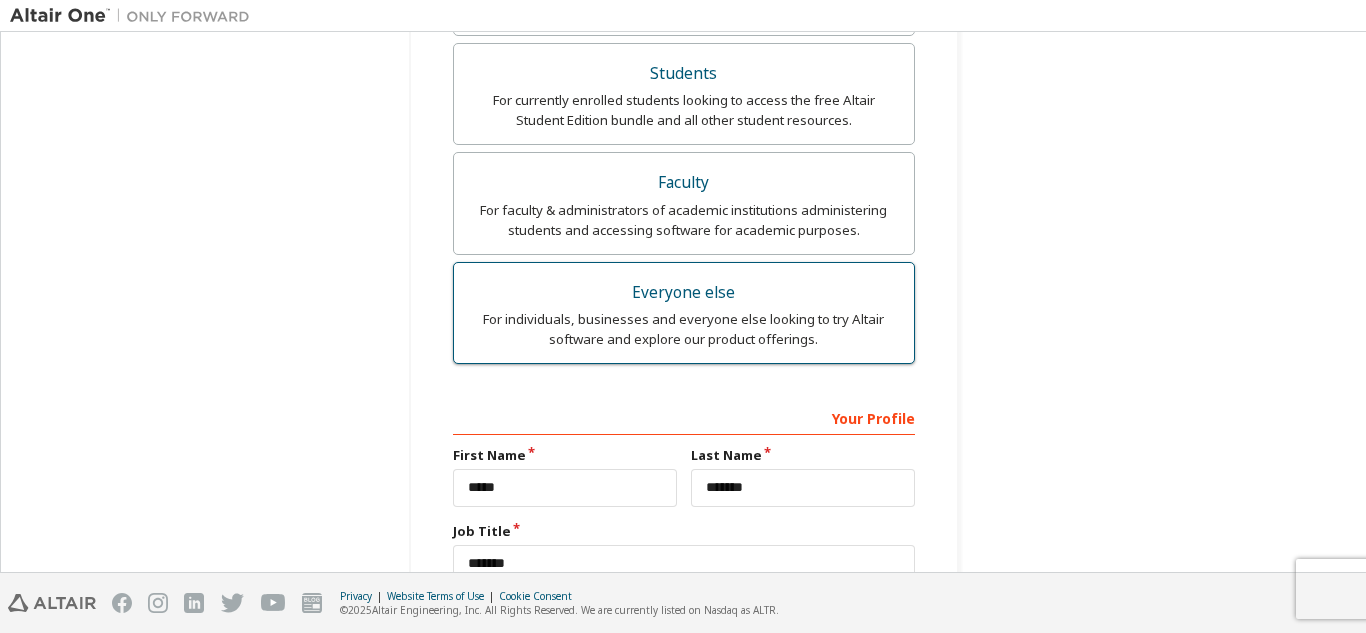 click on "Everyone else" at bounding box center [684, 293] 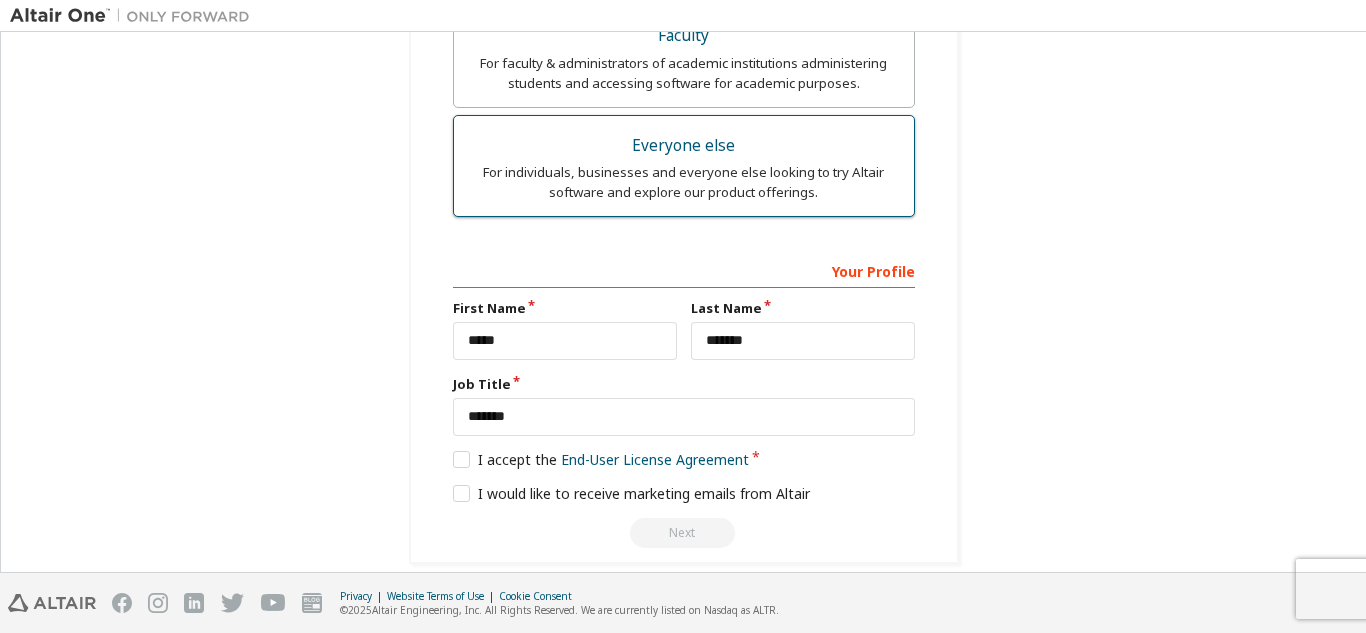 scroll, scrollTop: 674, scrollLeft: 0, axis: vertical 